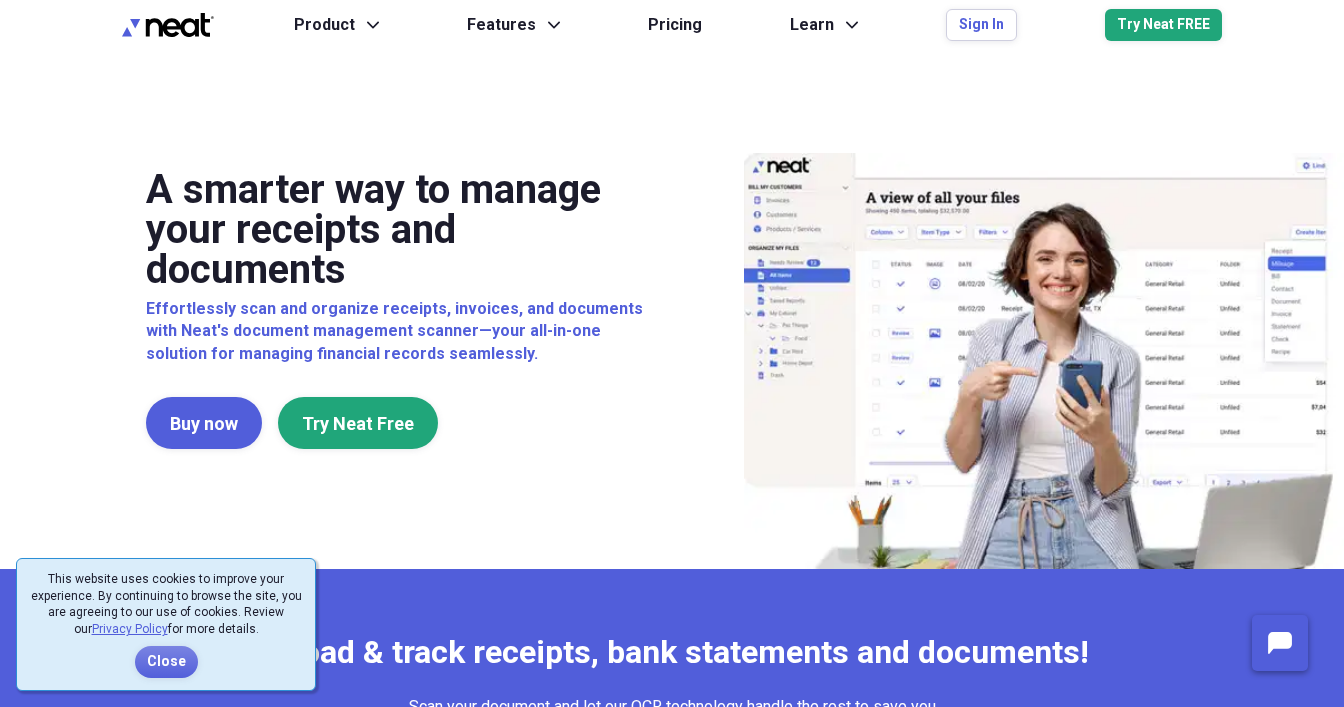 scroll, scrollTop: 0, scrollLeft: 0, axis: both 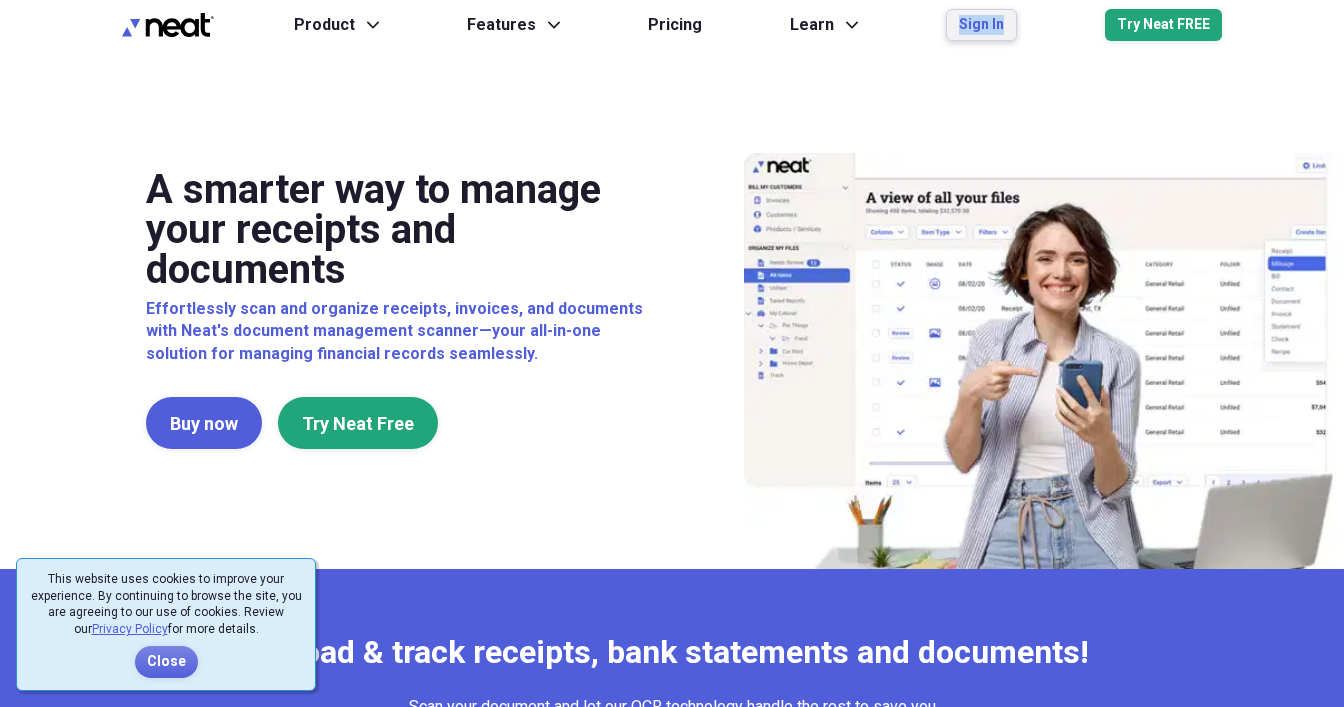 click on "Sign In" at bounding box center [981, 25] 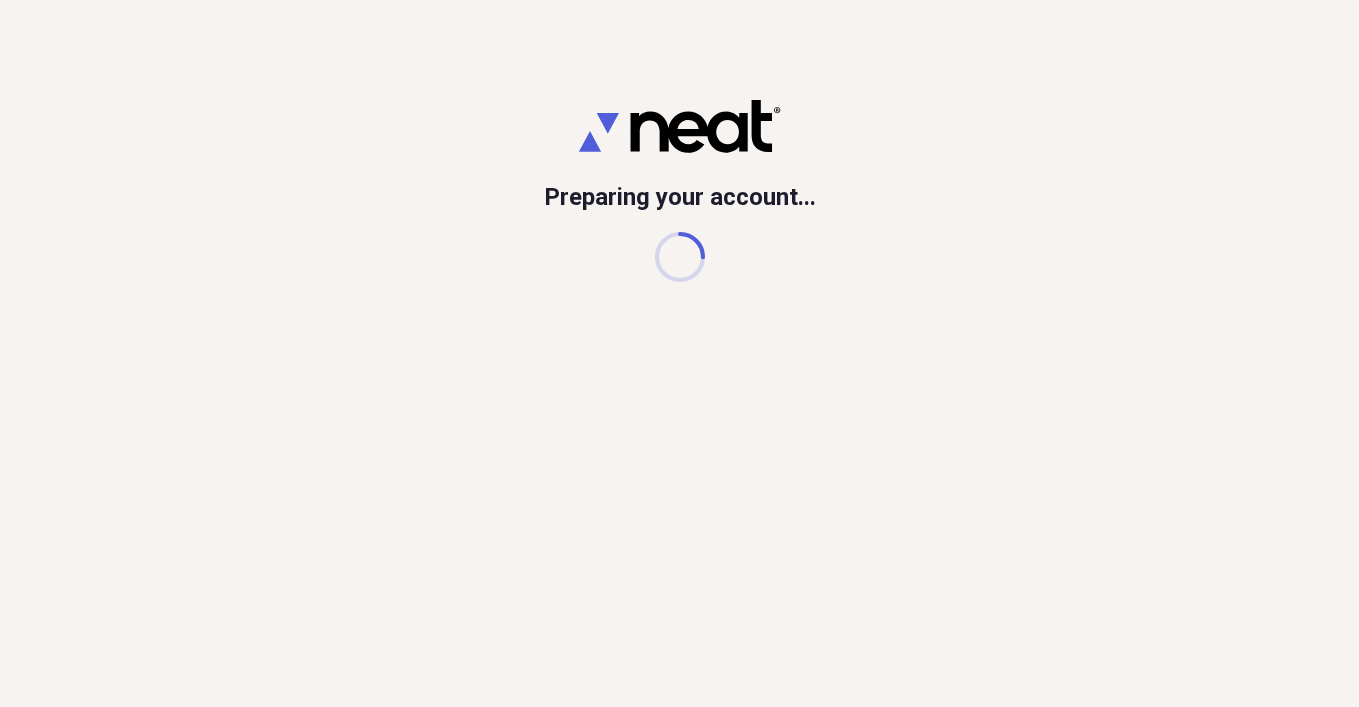 scroll, scrollTop: 0, scrollLeft: 0, axis: both 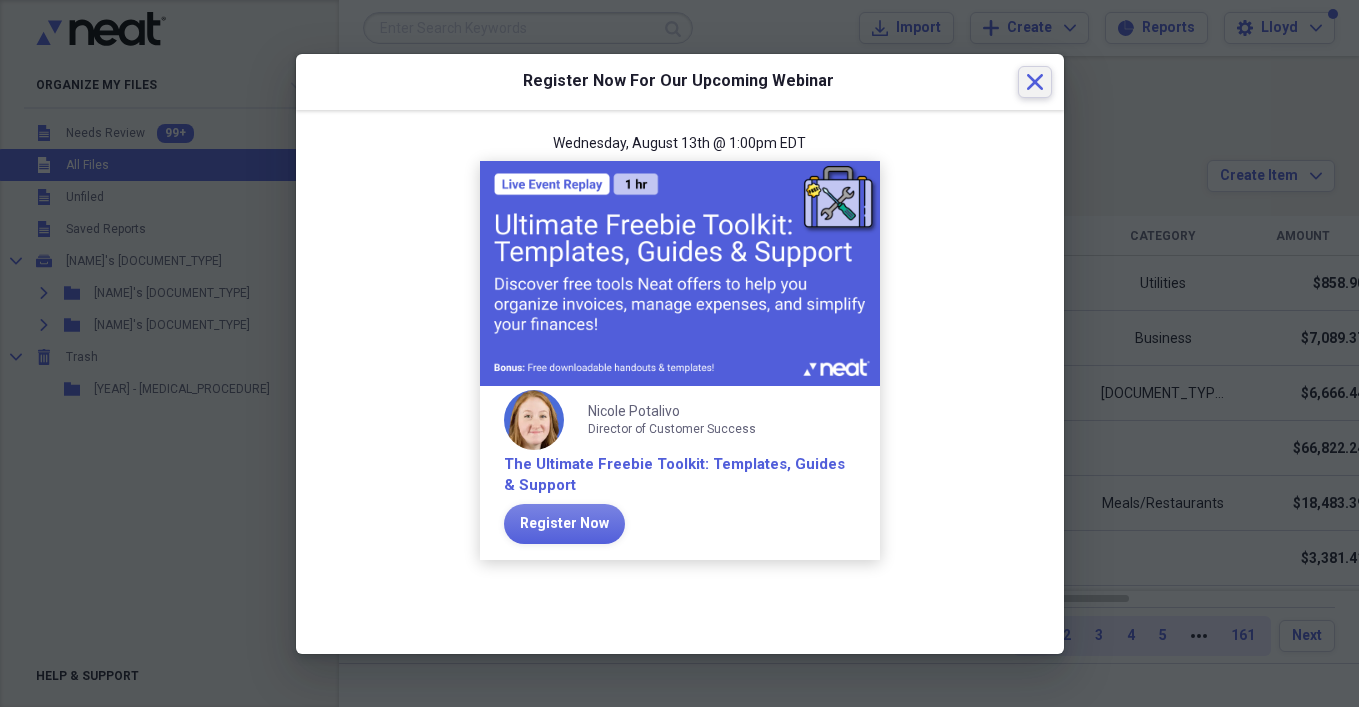 click 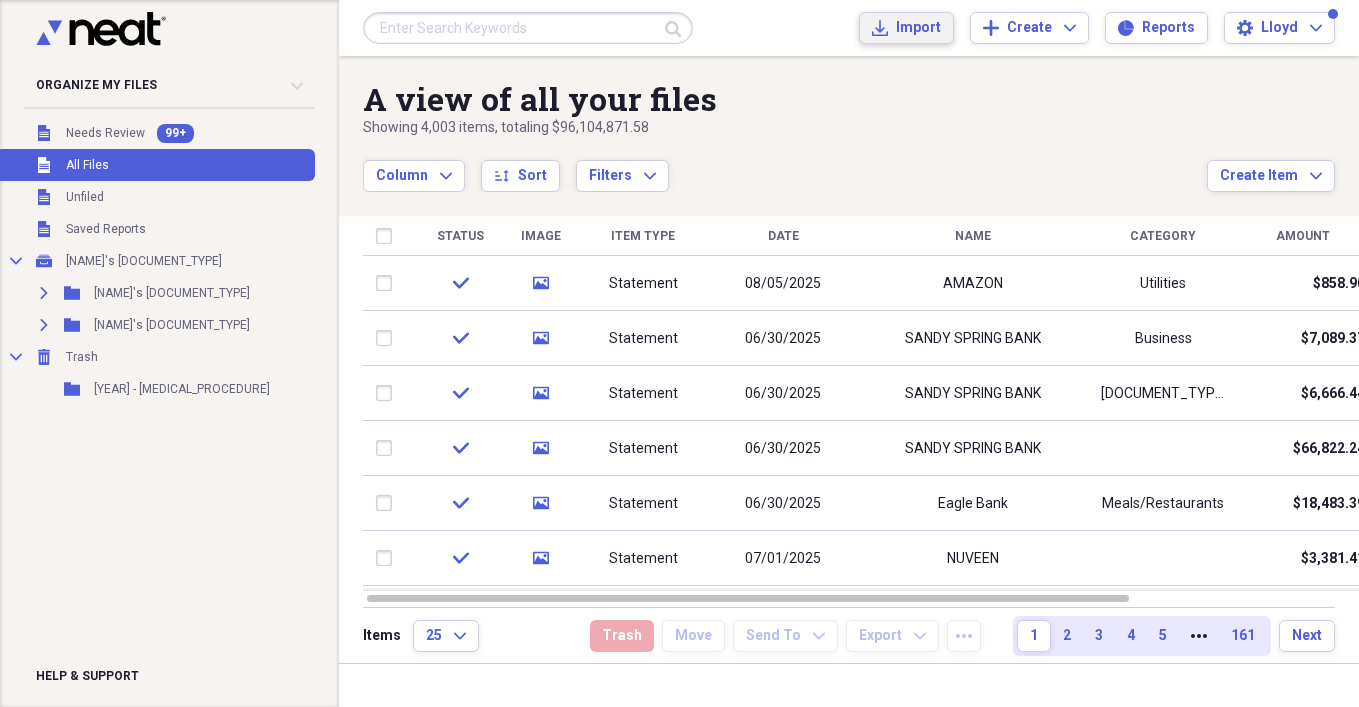 click on "Import" at bounding box center [918, 28] 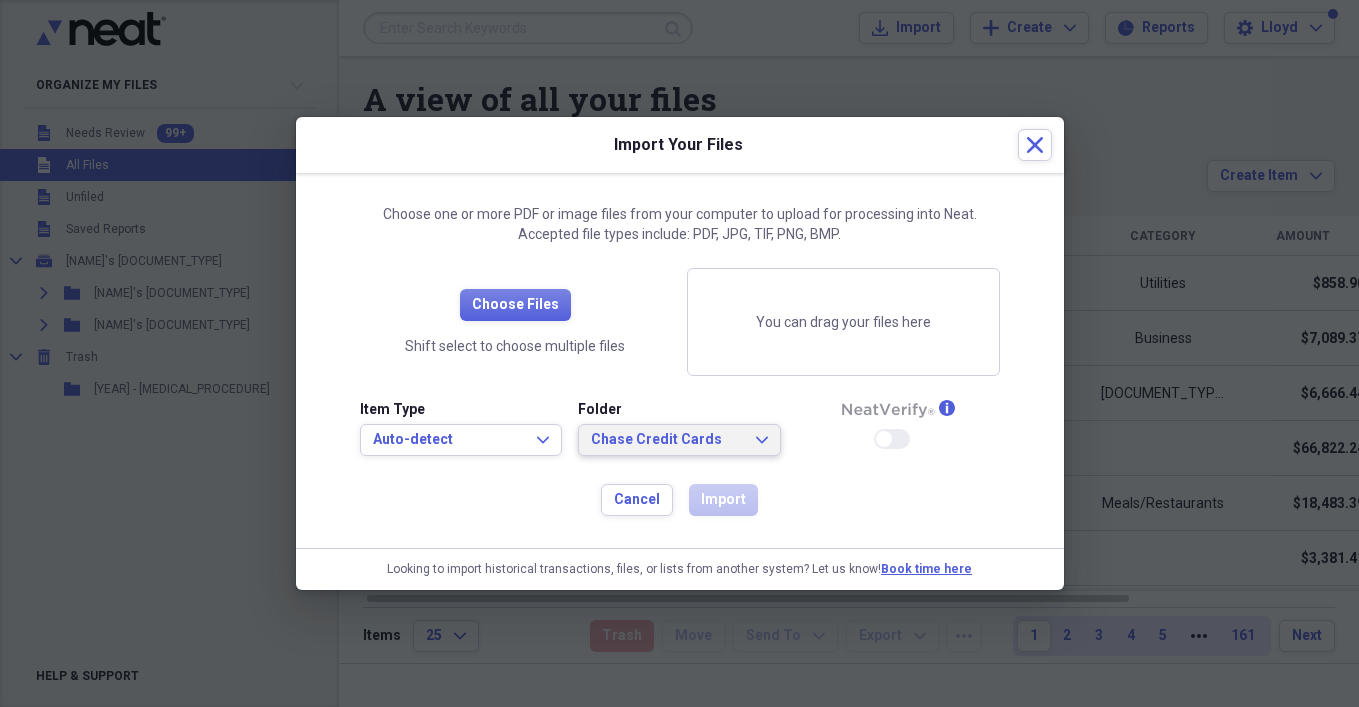 click on "Expand" 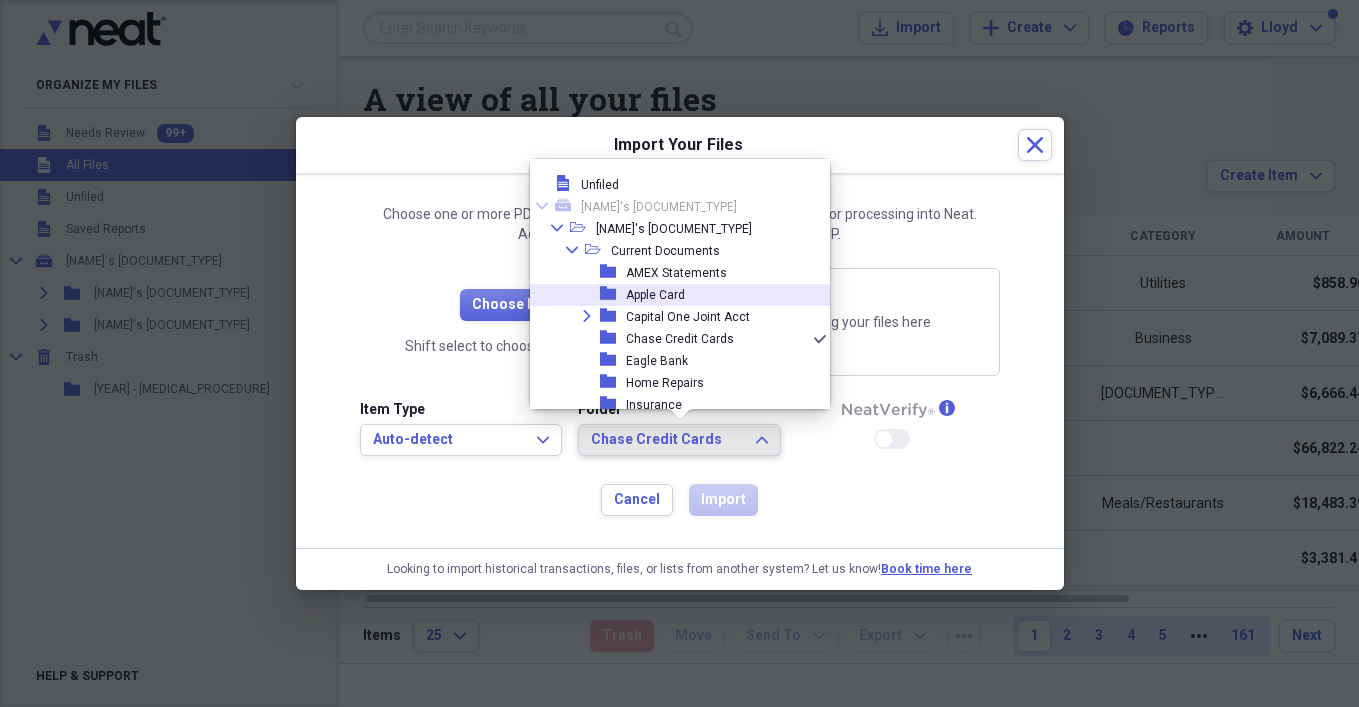 drag, startPoint x: 820, startPoint y: 251, endPoint x: 817, endPoint y: 306, distance: 55.081757 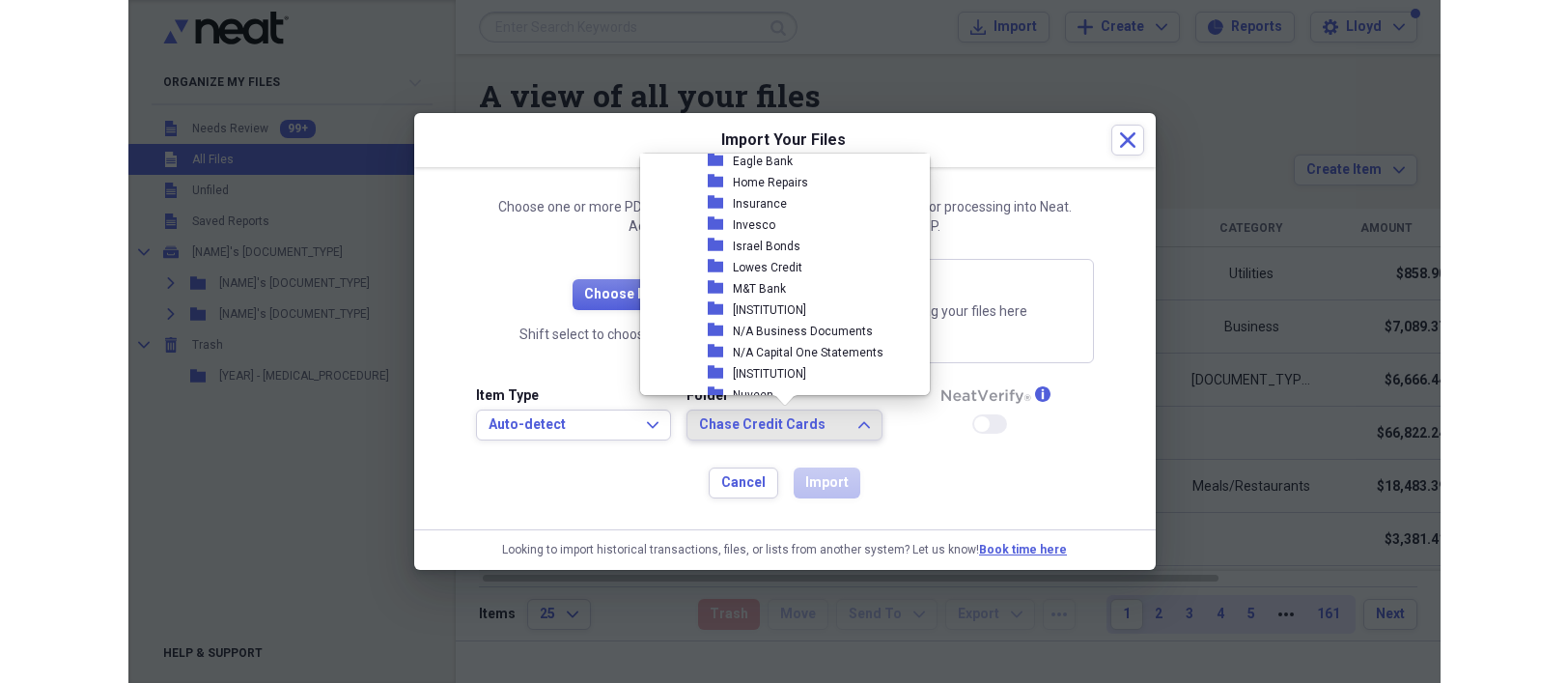 scroll, scrollTop: 174, scrollLeft: 0, axis: vertical 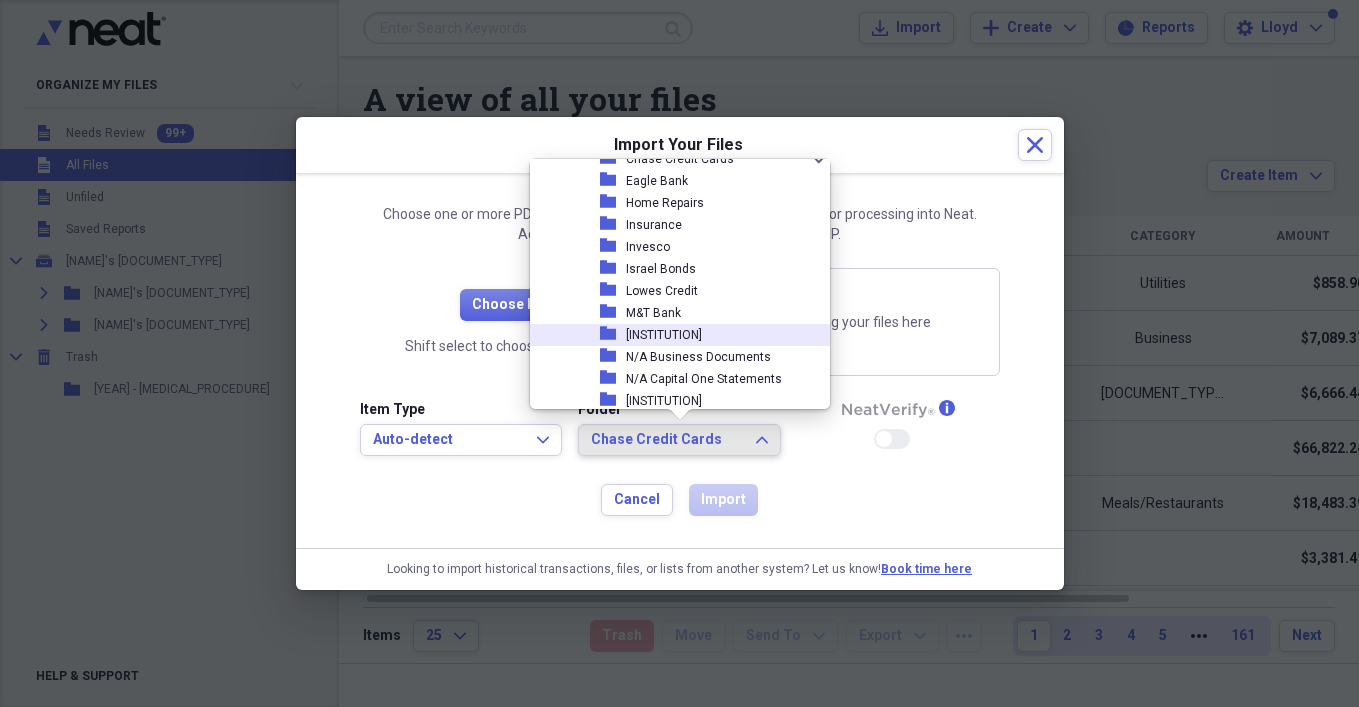 click on "[INSTITUTION]" at bounding box center [664, 335] 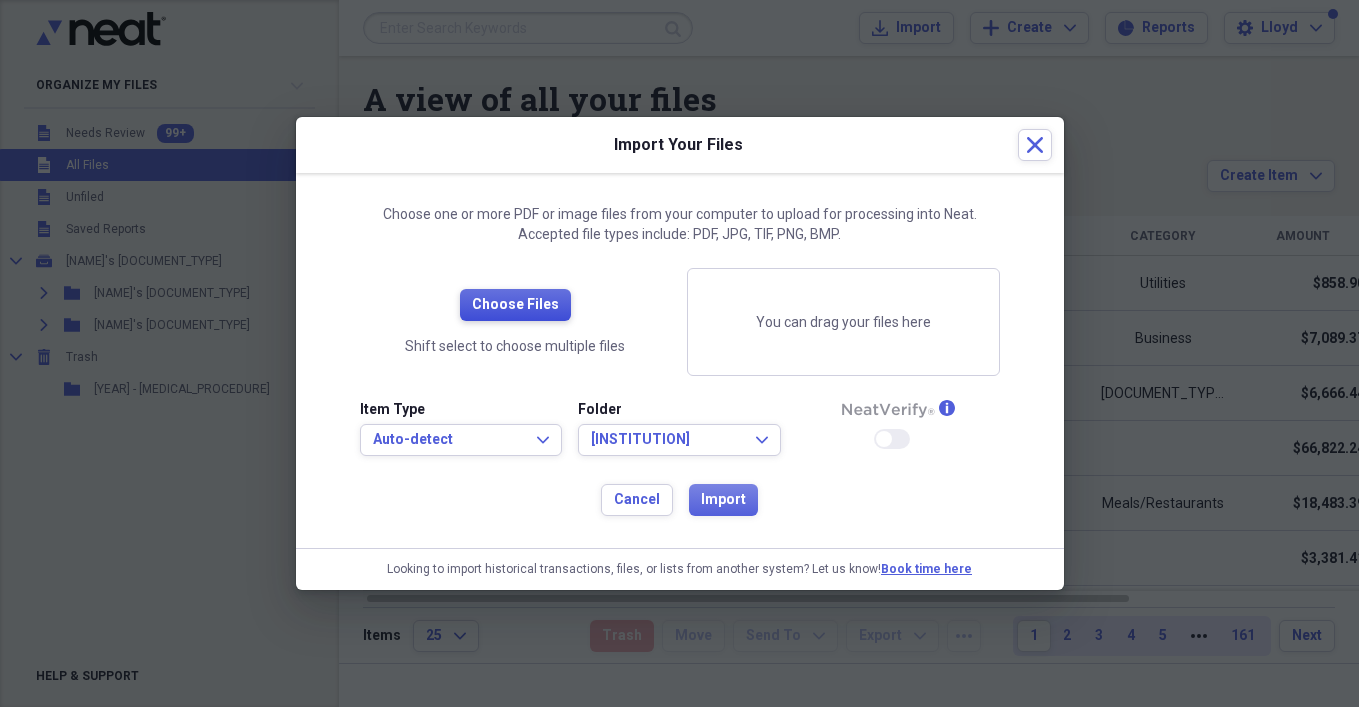 click on "Choose Files" at bounding box center [515, 305] 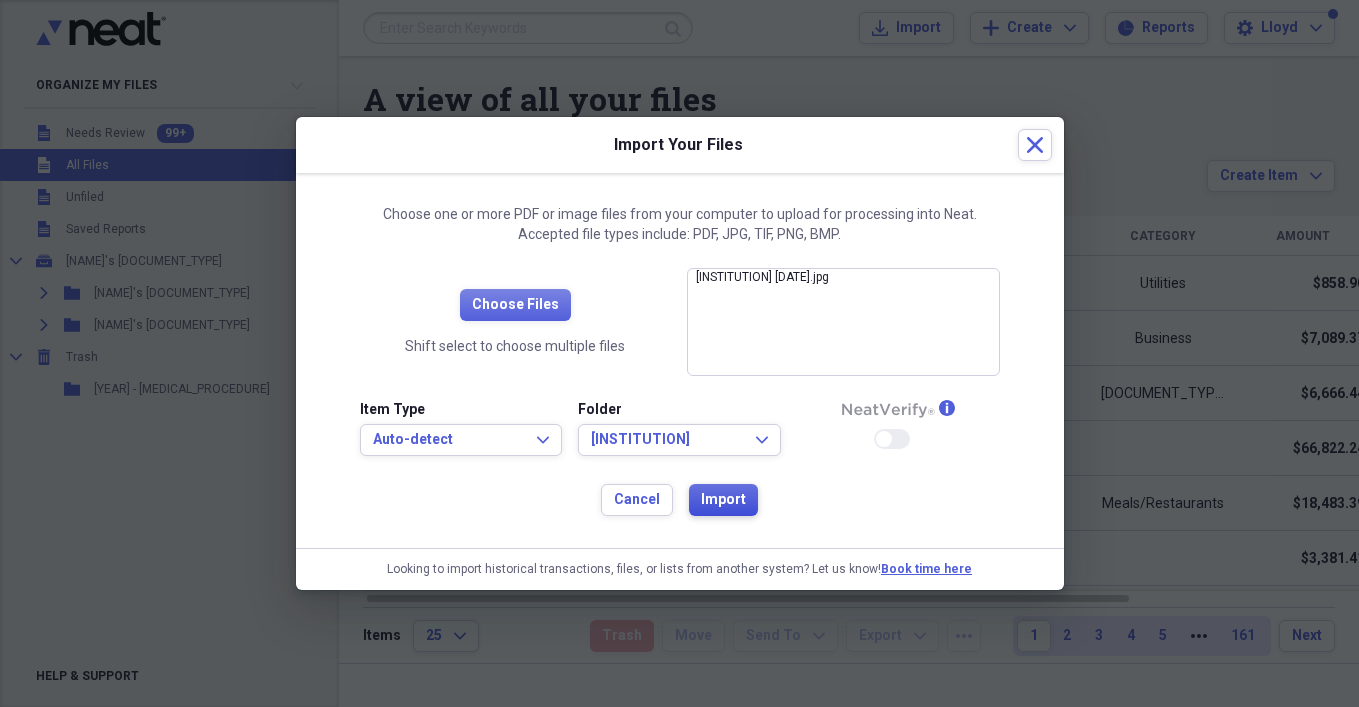click on "Import" at bounding box center (723, 500) 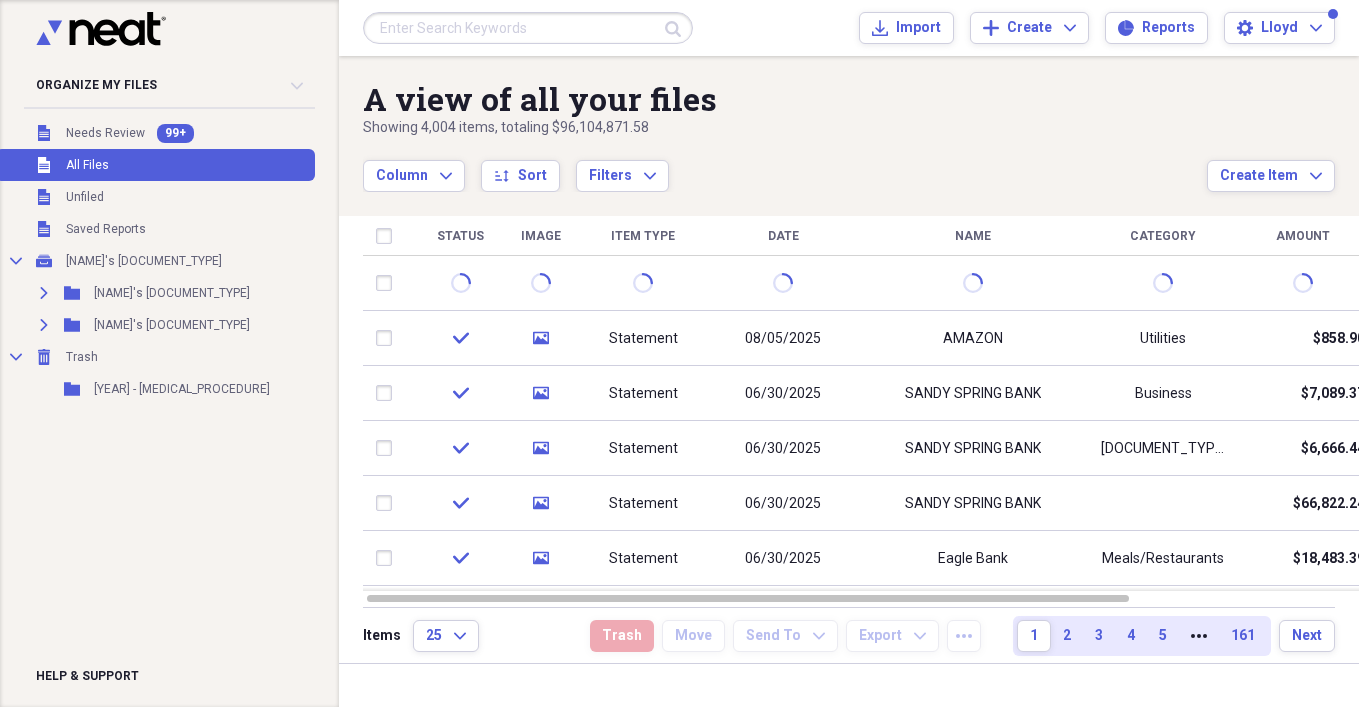 click on "Source" at bounding box center [1418, 236] 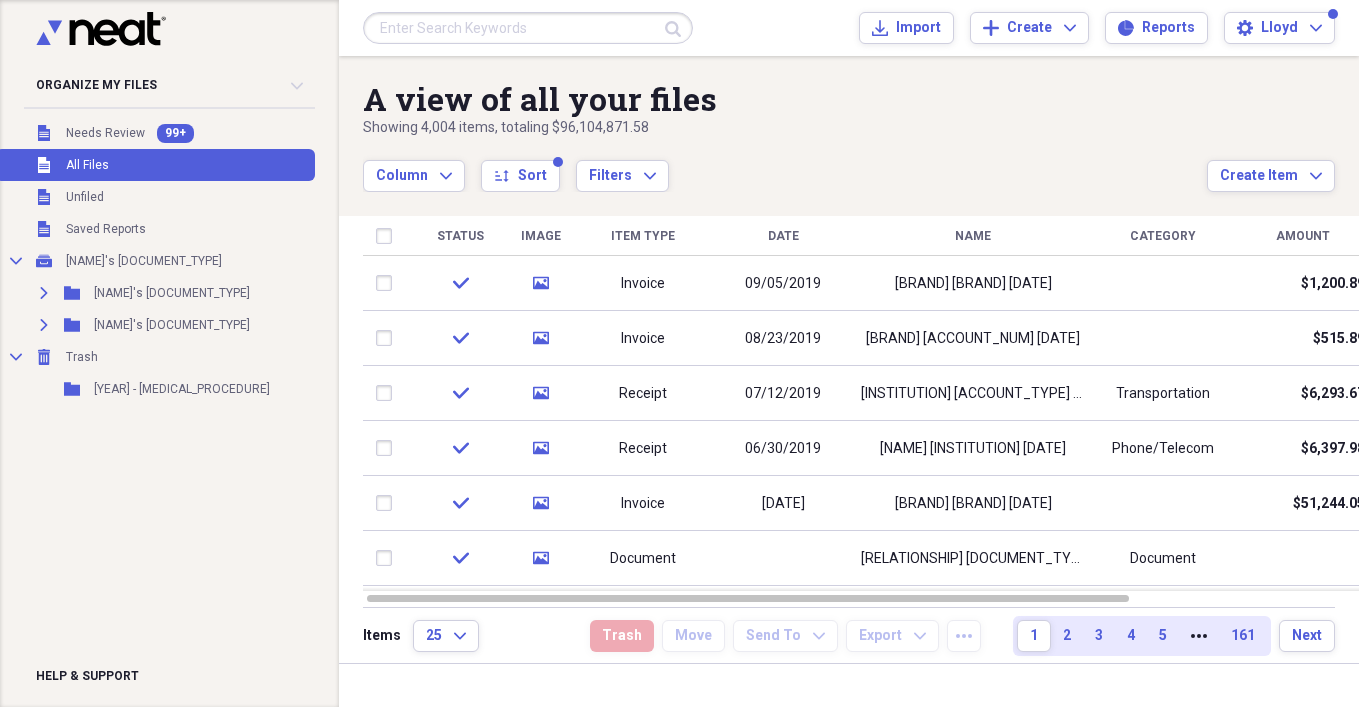 drag, startPoint x: 1353, startPoint y: 295, endPoint x: 1352, endPoint y: 285, distance: 10.049875 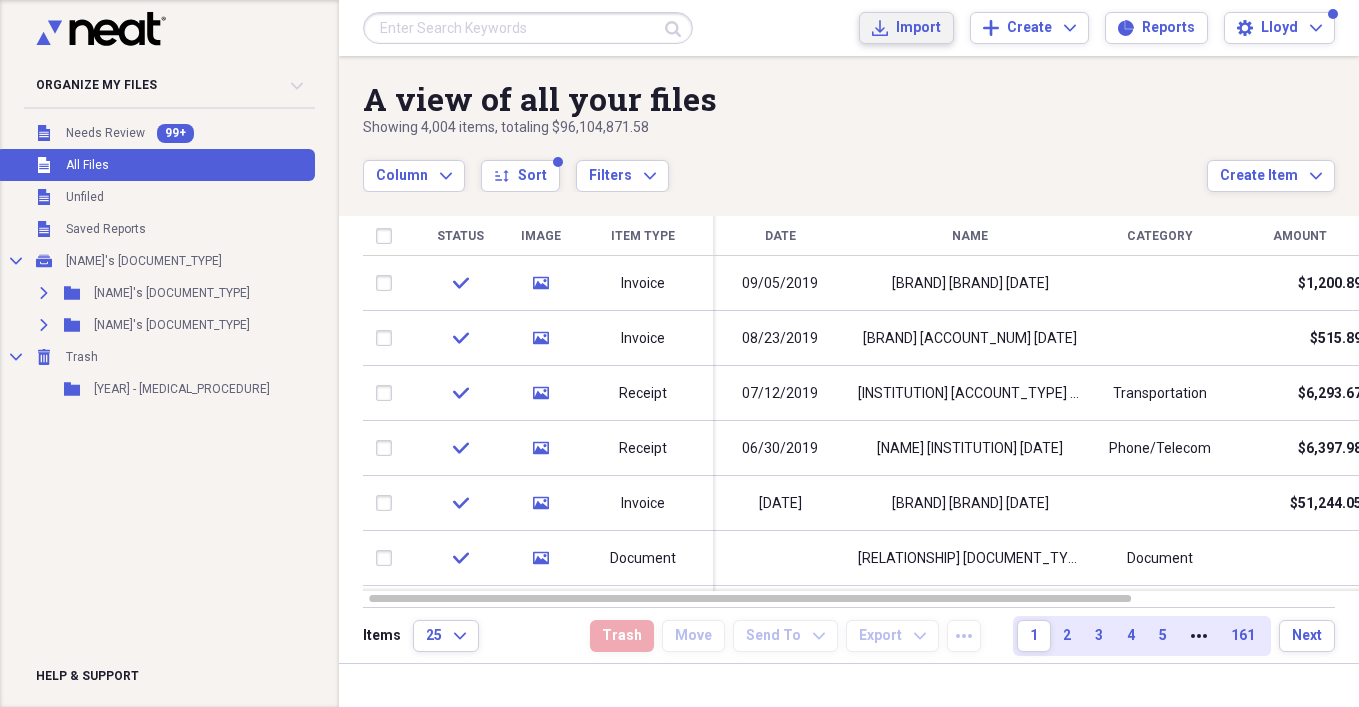 click on "Import" at bounding box center [918, 28] 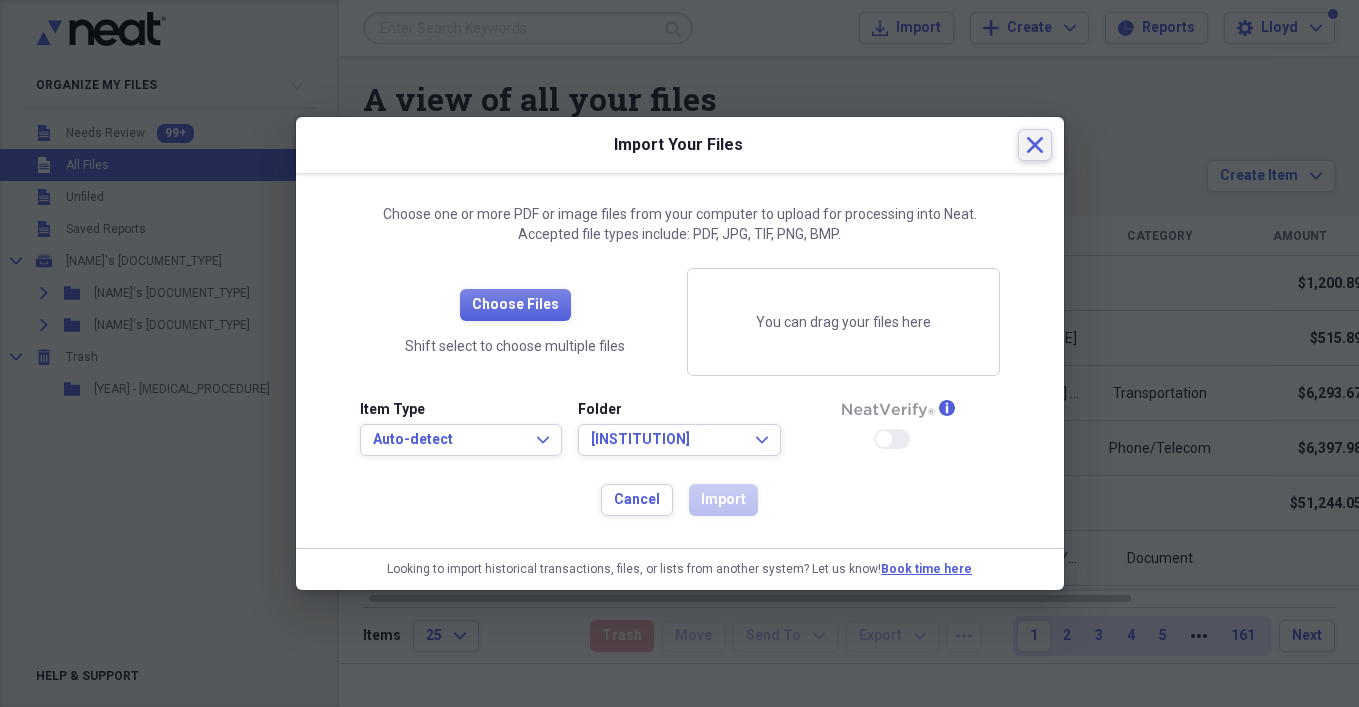 click on "Close" 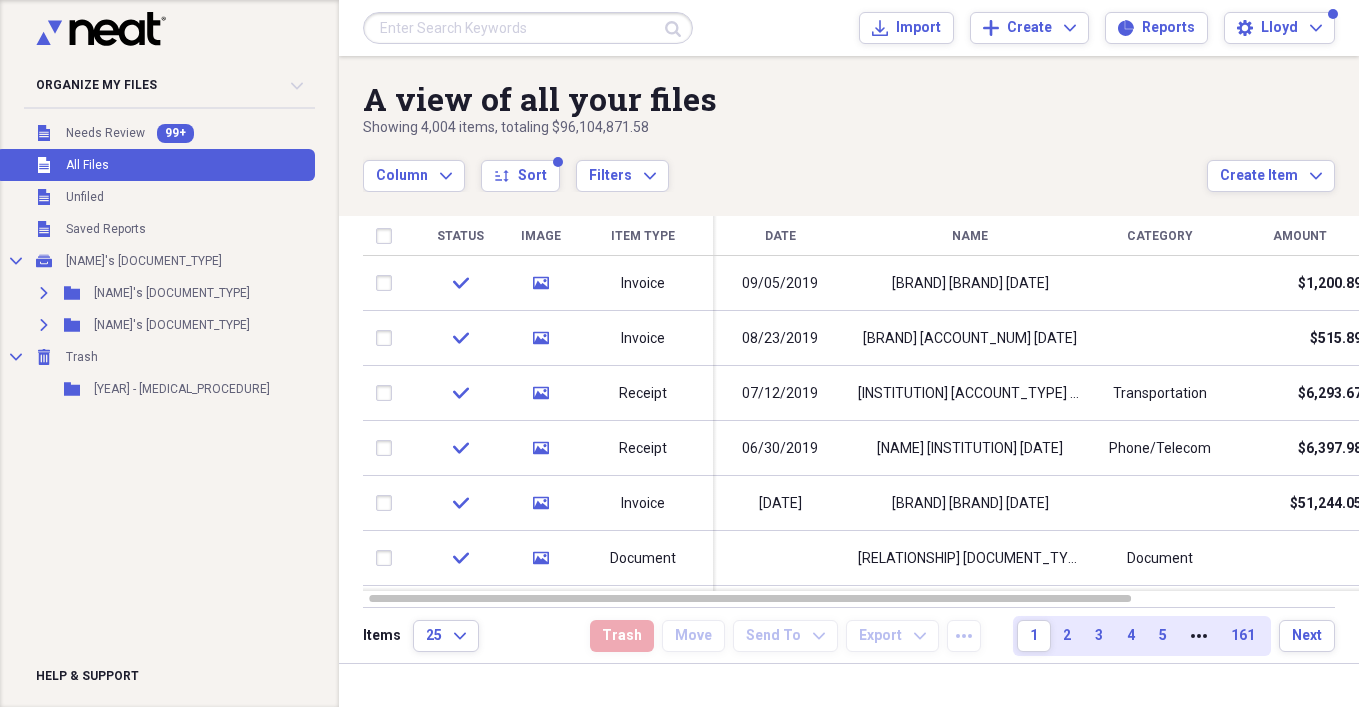 click on "Unfiled All Files" at bounding box center [155, 165] 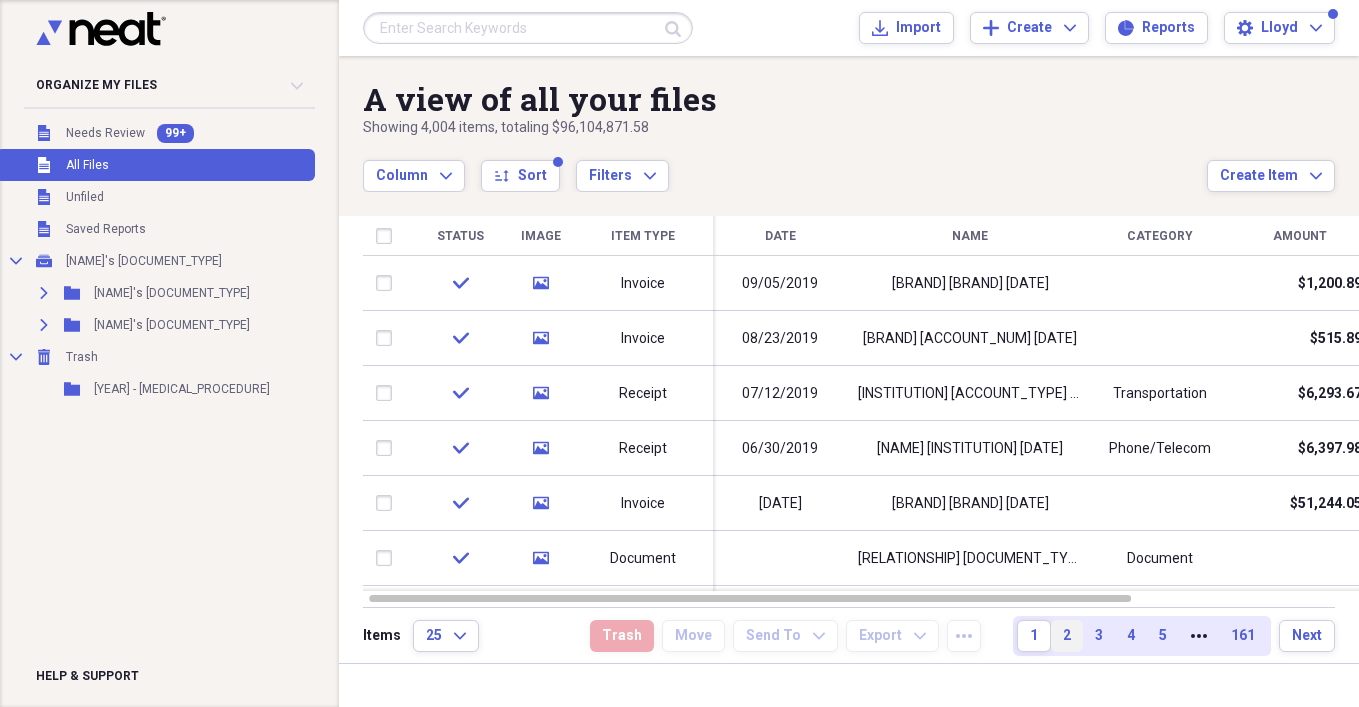click on "2" at bounding box center [1067, 636] 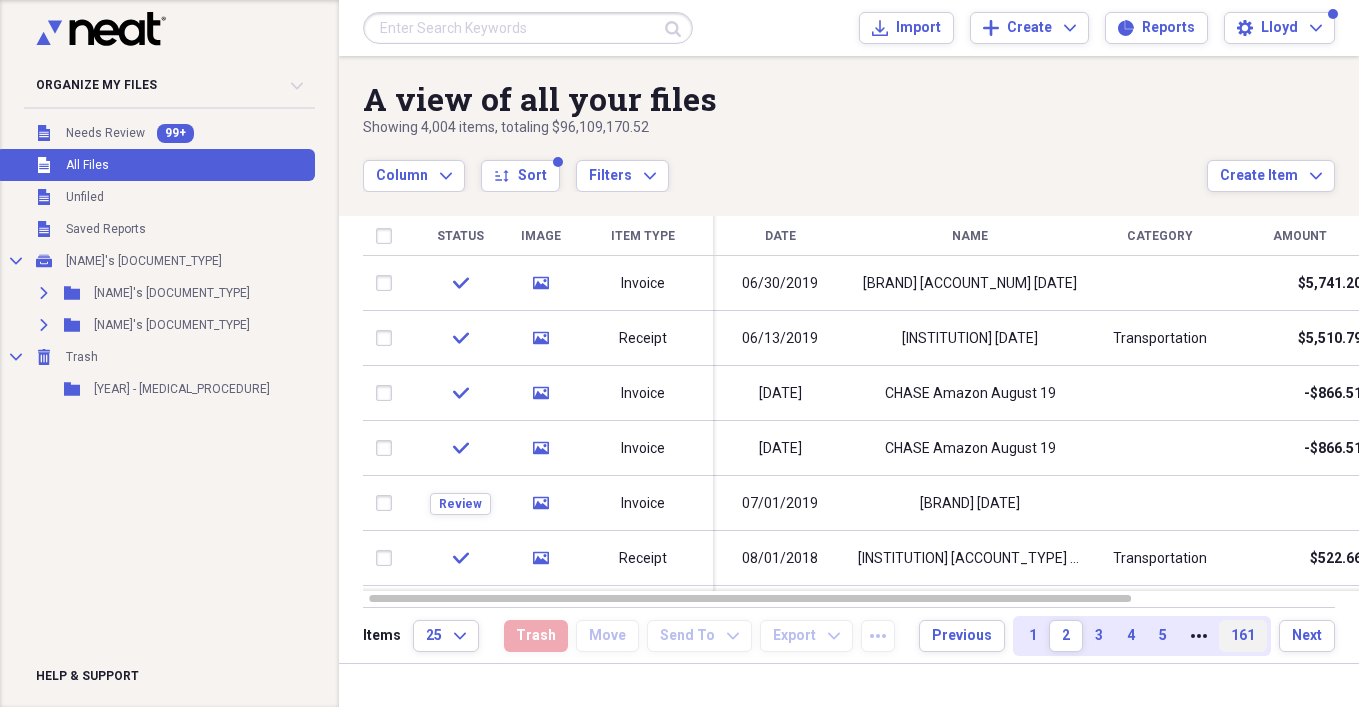 click on "161" at bounding box center (1243, 636) 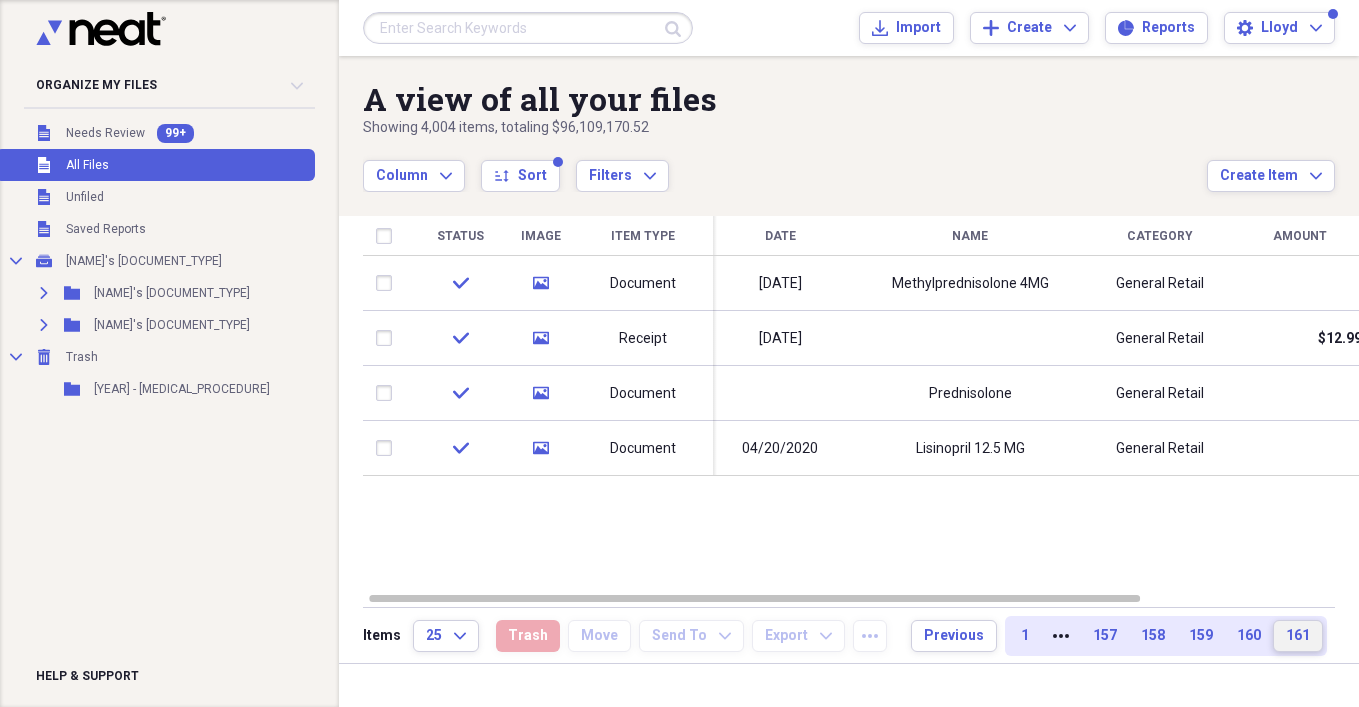 click on "161" at bounding box center (1298, 636) 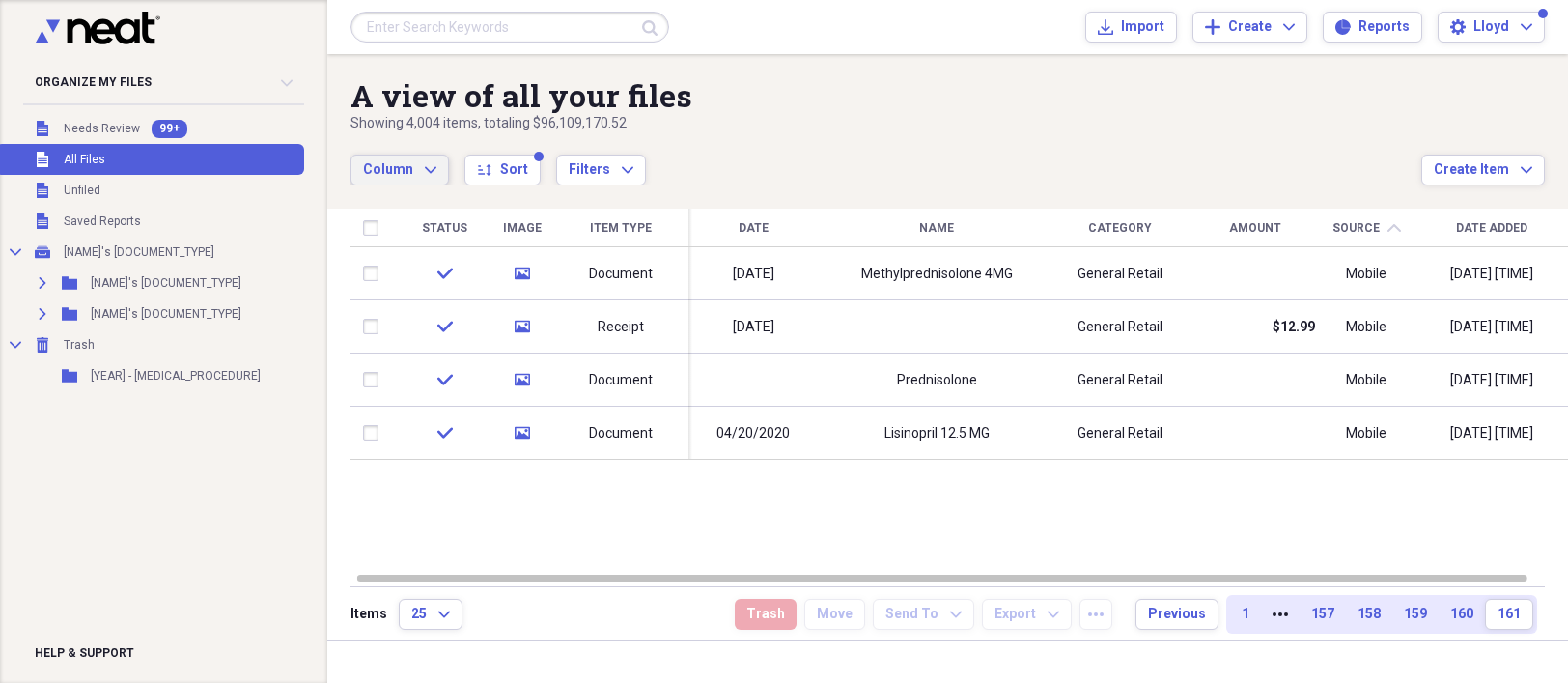 click on "Expand" 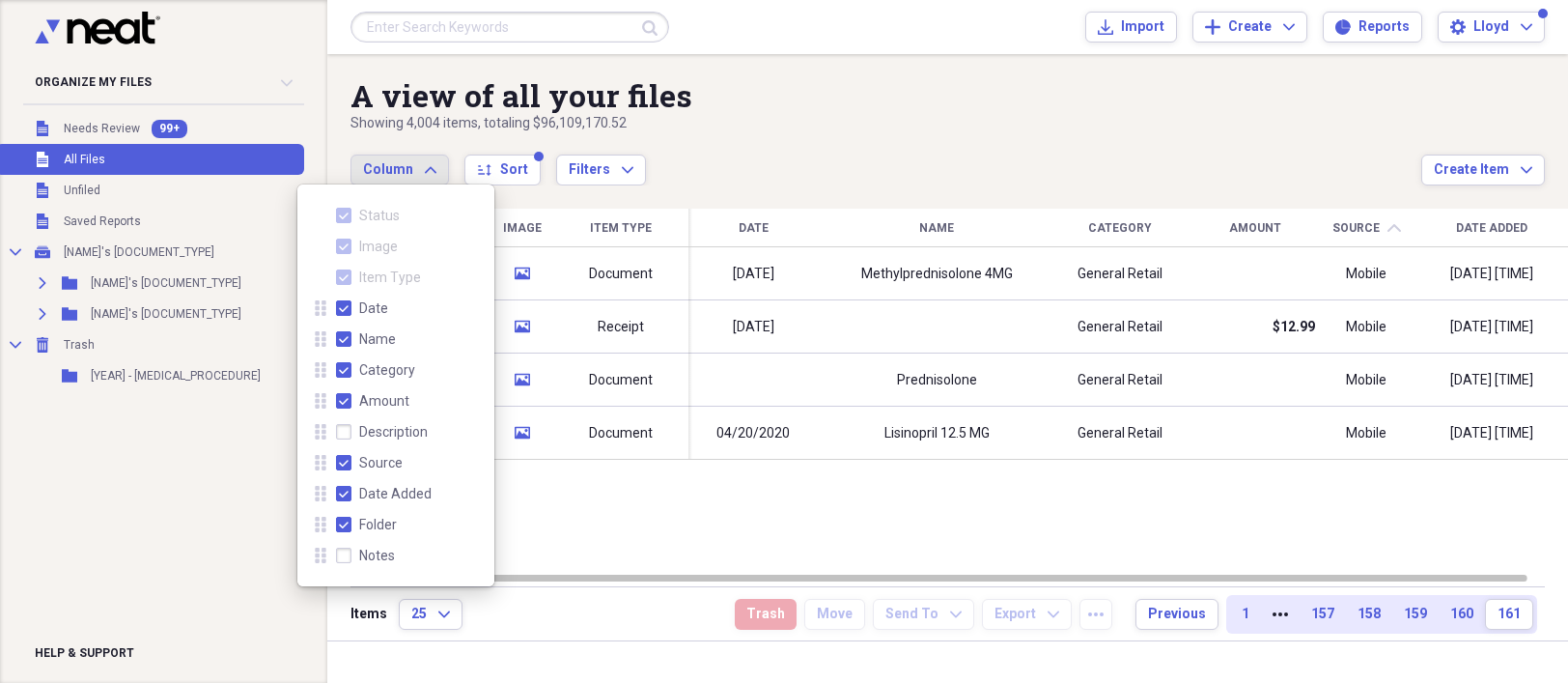 click on "drag-vertical Date" at bounding box center (396, 308) 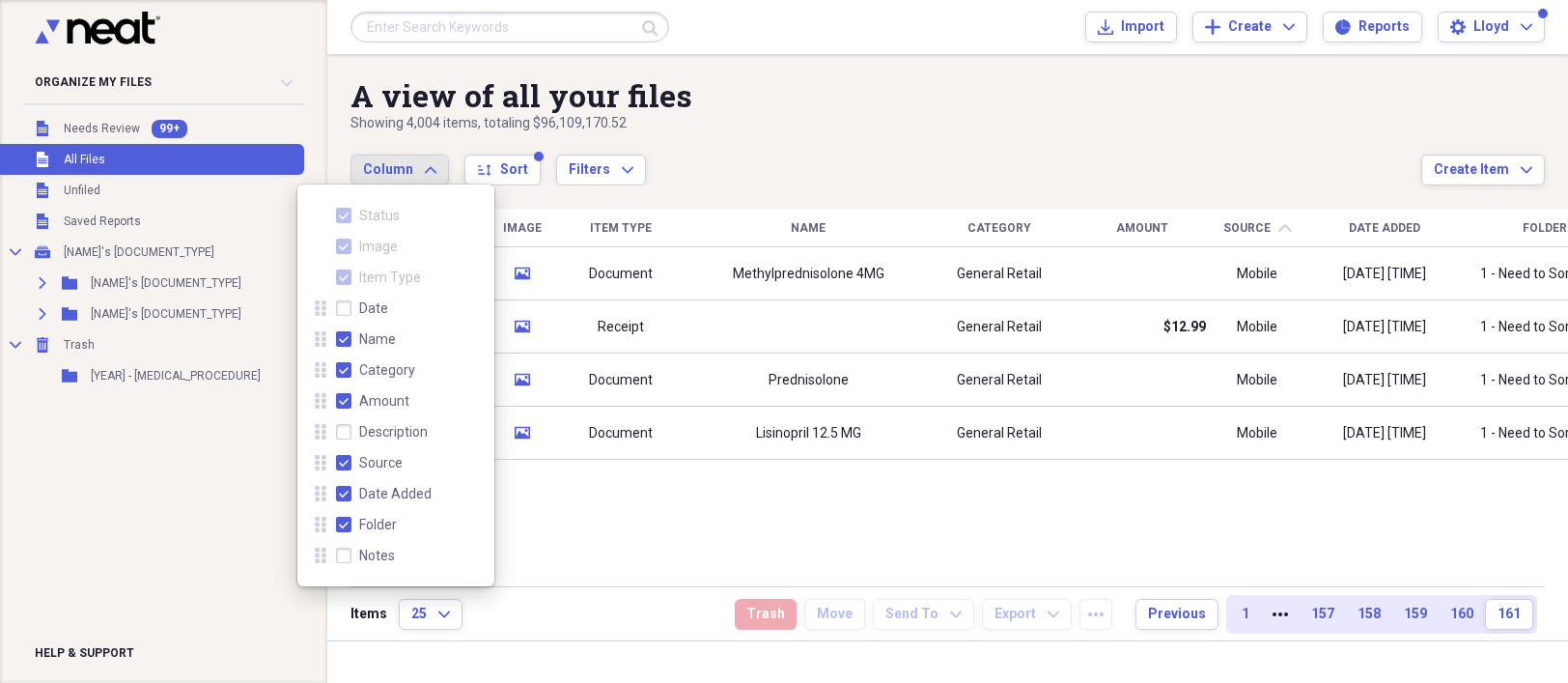 click on "Date" at bounding box center (374, 308) 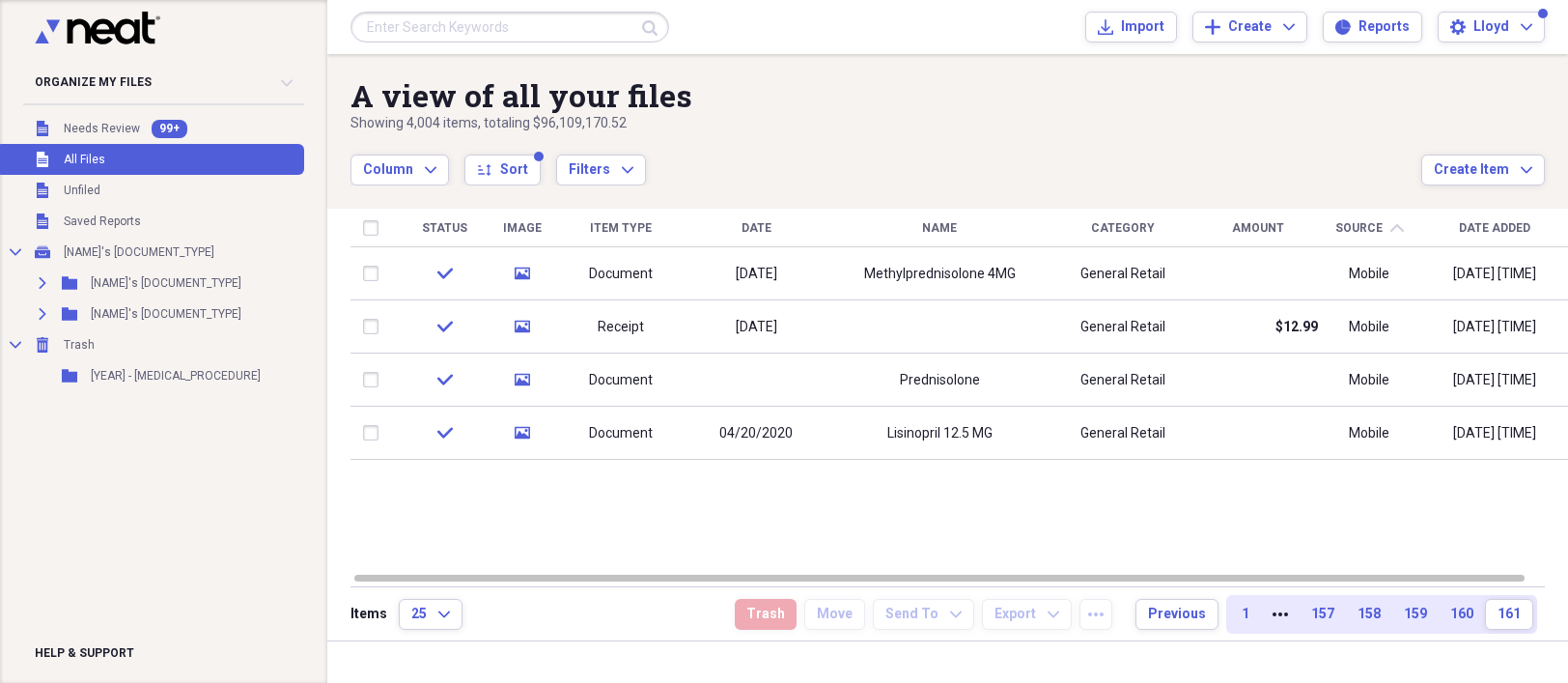 click on "Date" at bounding box center (756, 228) 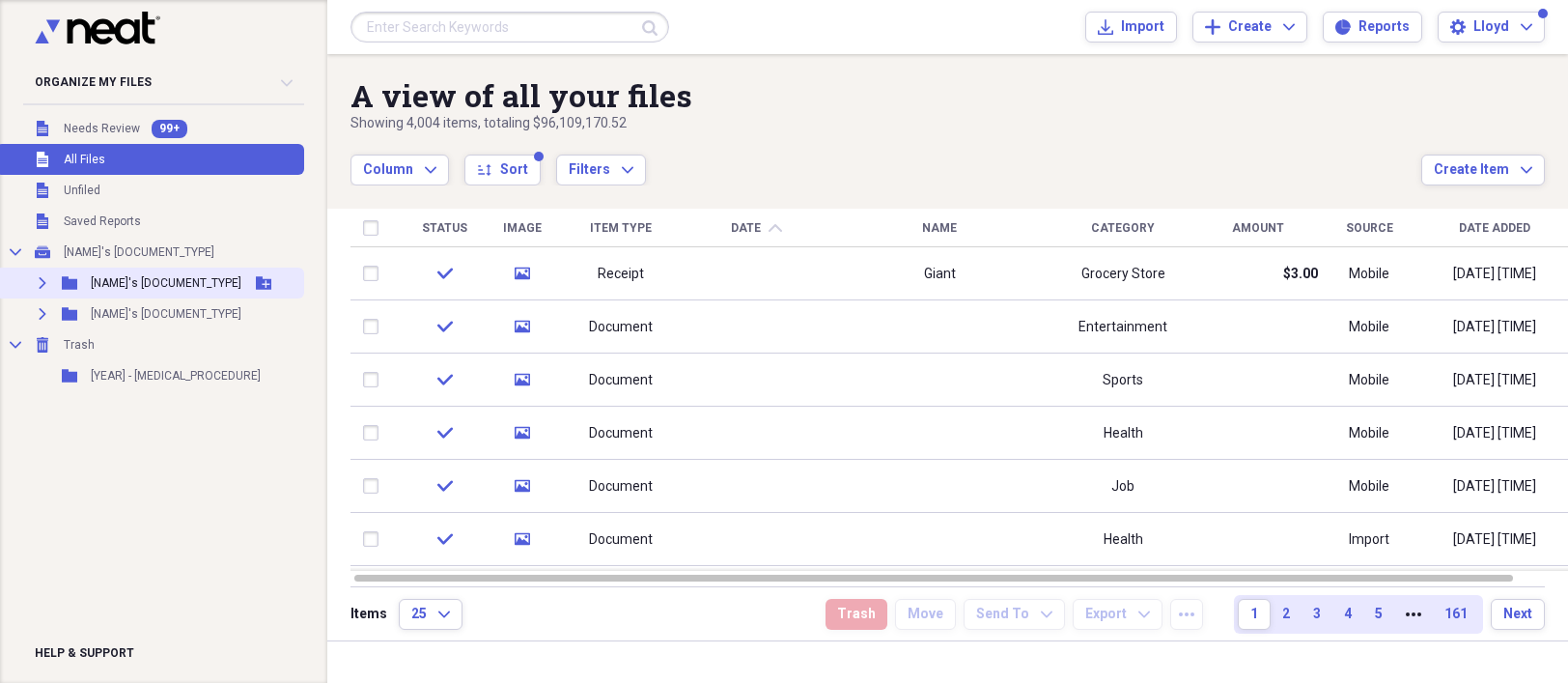click on "[NAME]'s [DOCUMENT_TYPE]" at bounding box center [166, 283] 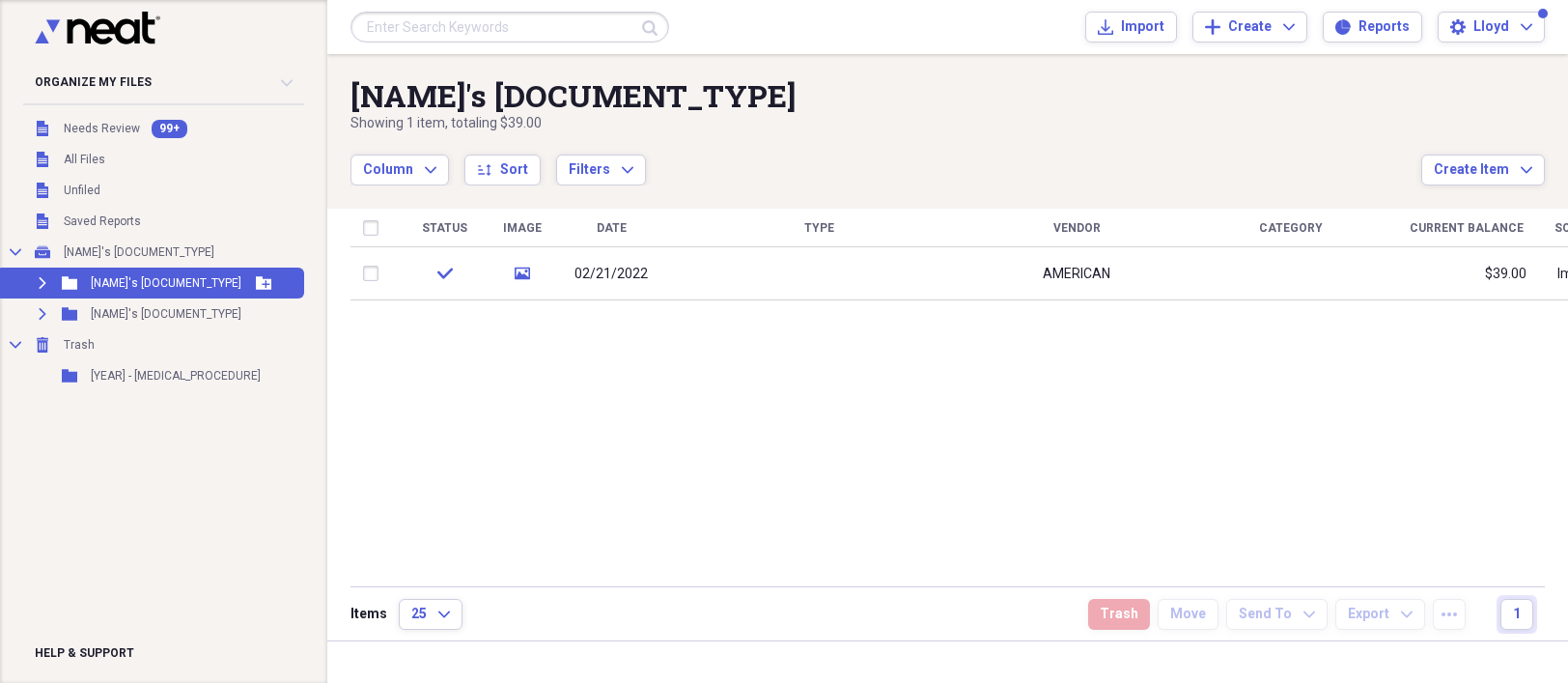 click 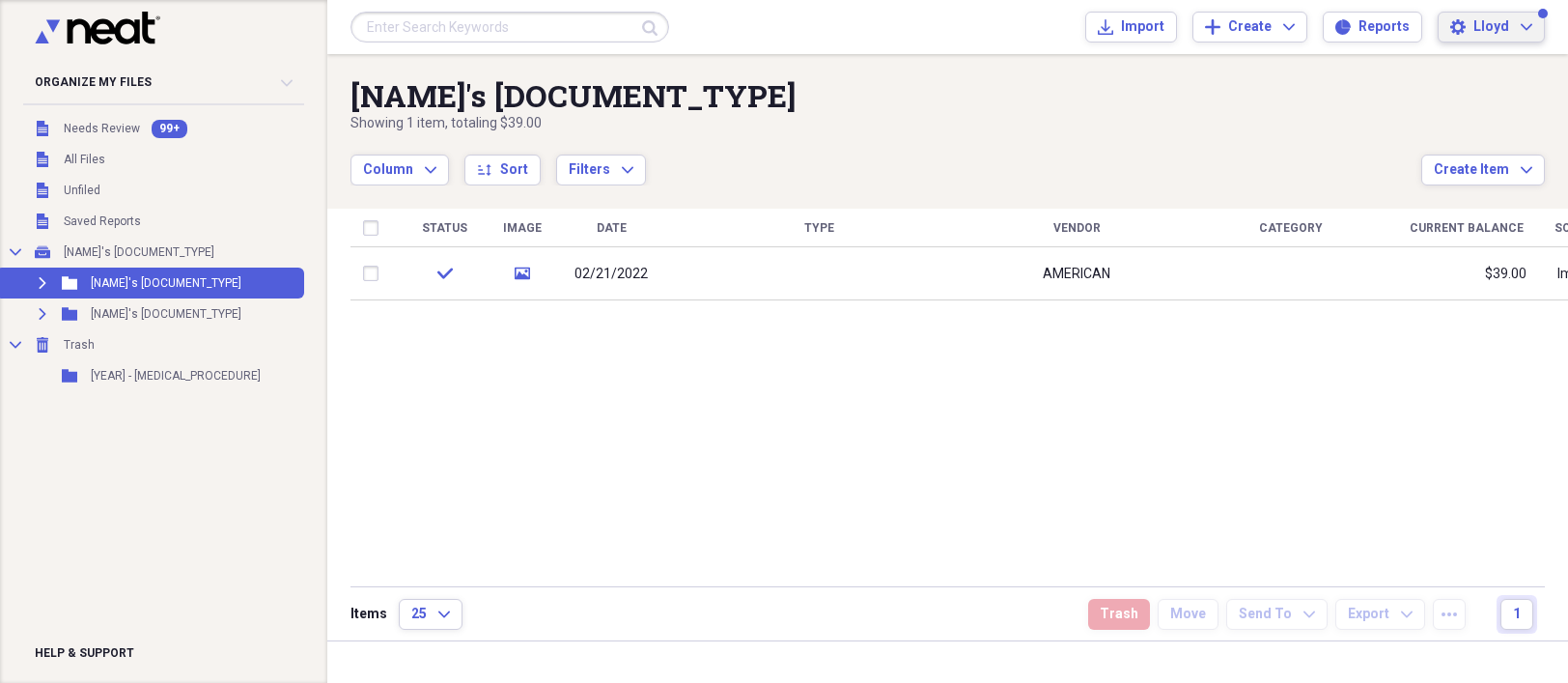 click on "Lloyd" at bounding box center (1491, 27) 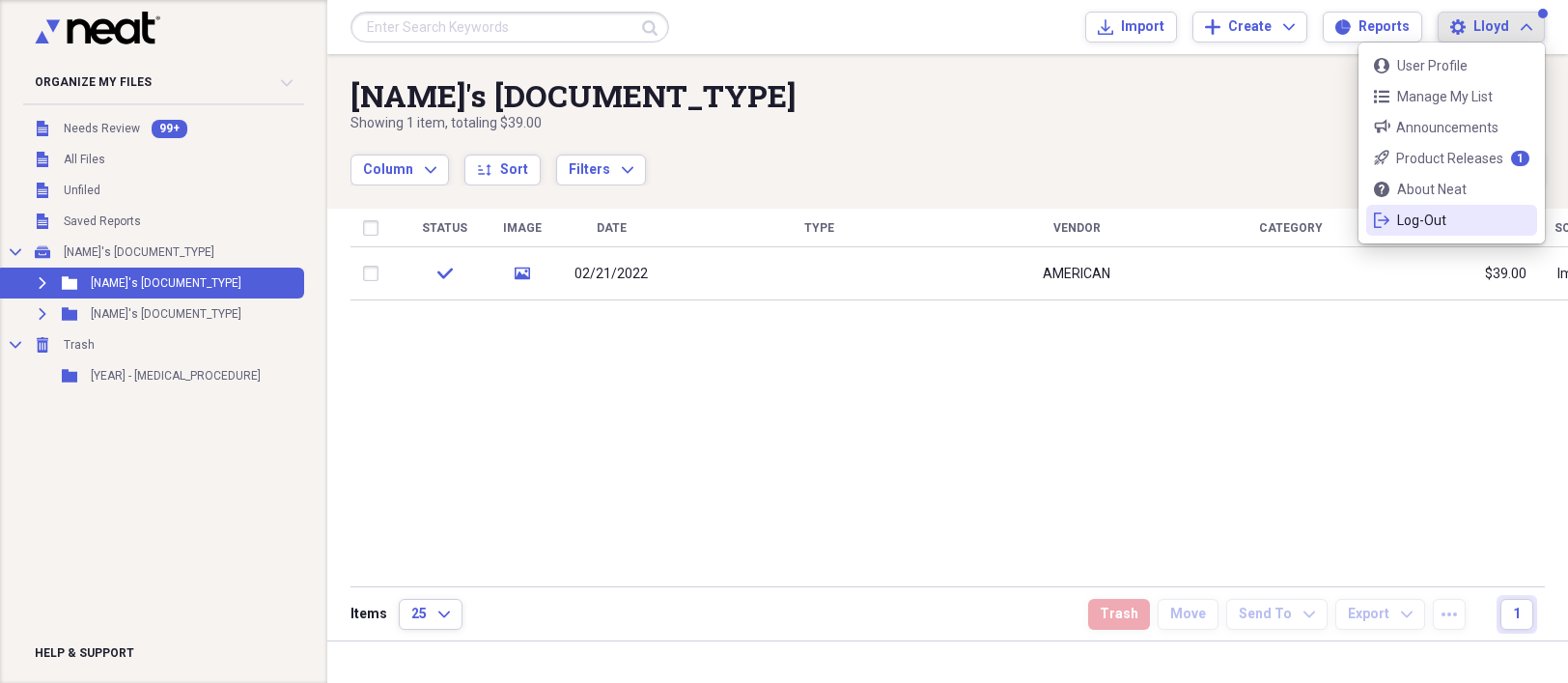 click on "Log-Out" at bounding box center [1451, 220] 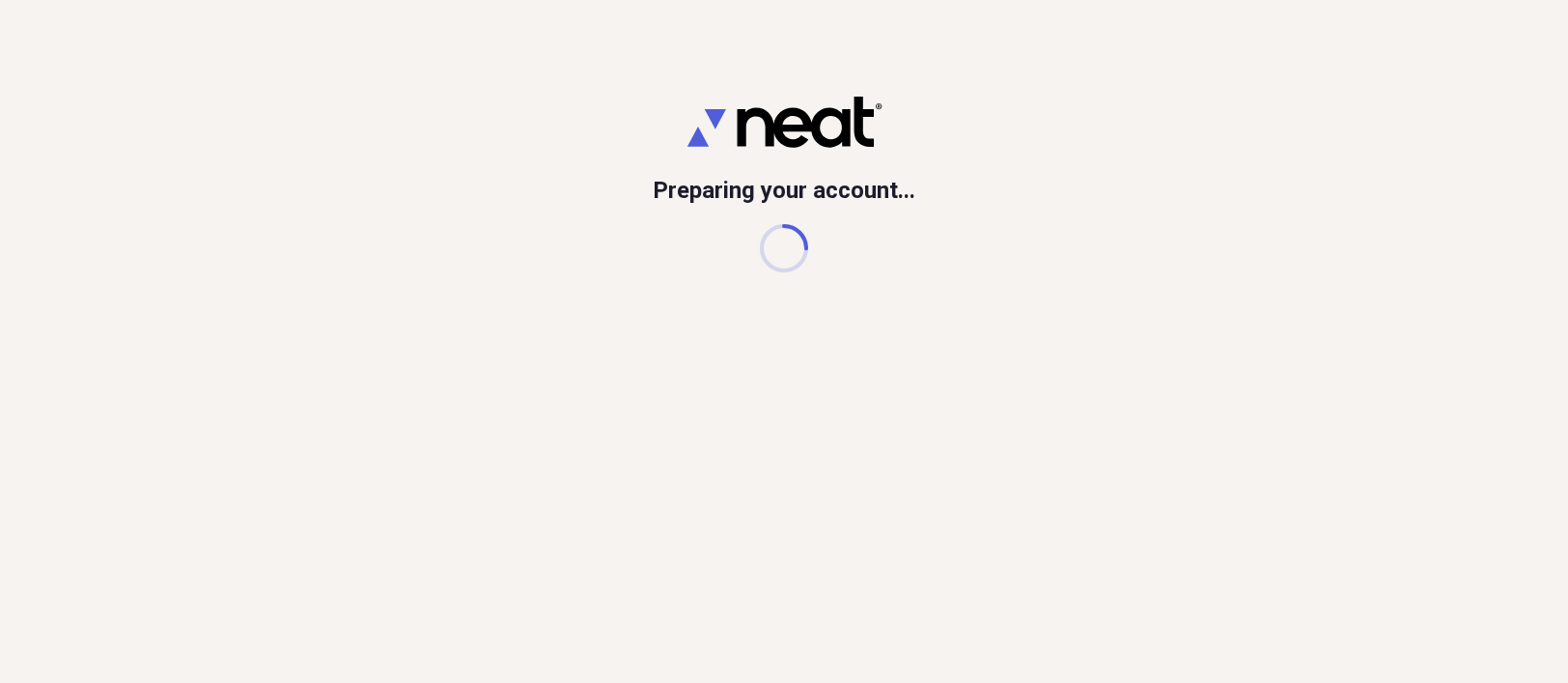 scroll, scrollTop: 0, scrollLeft: 0, axis: both 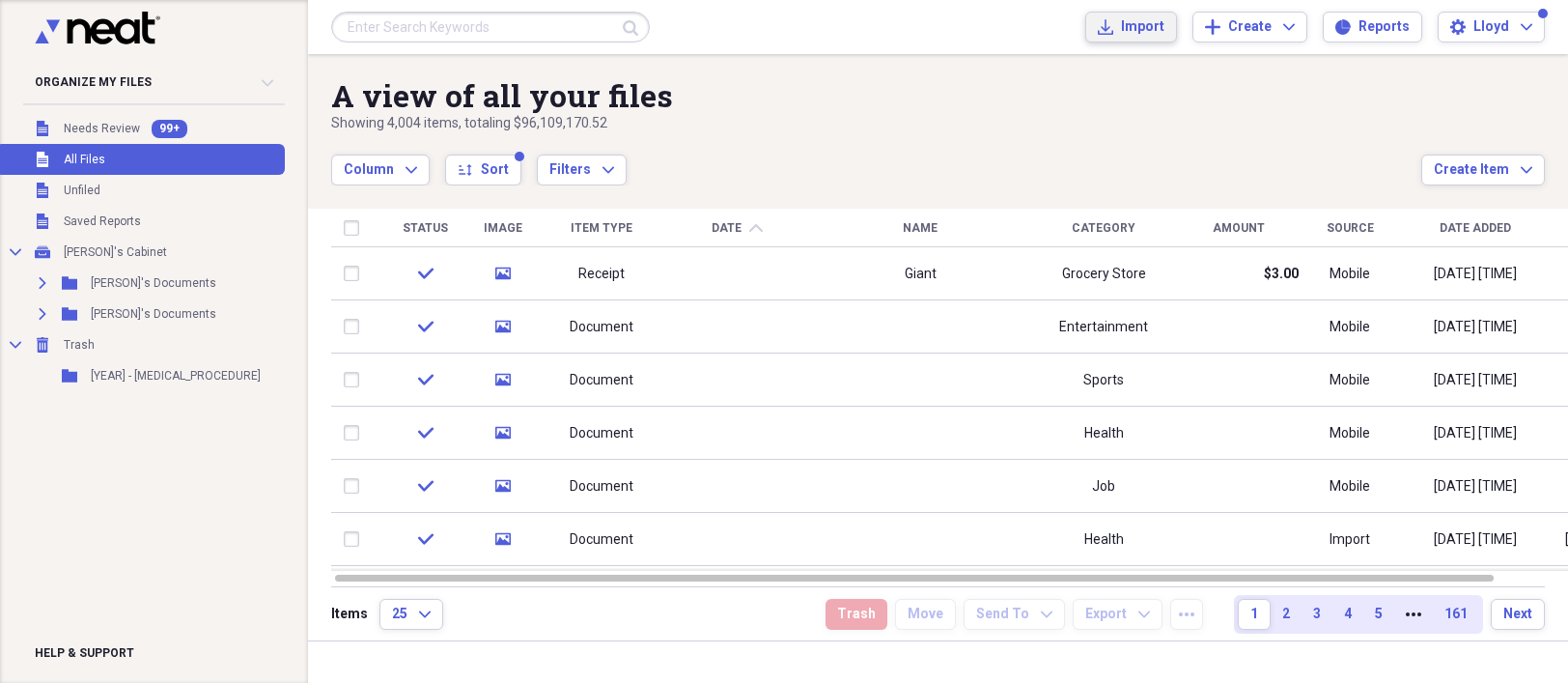 click on "Import" at bounding box center (1142, 27) 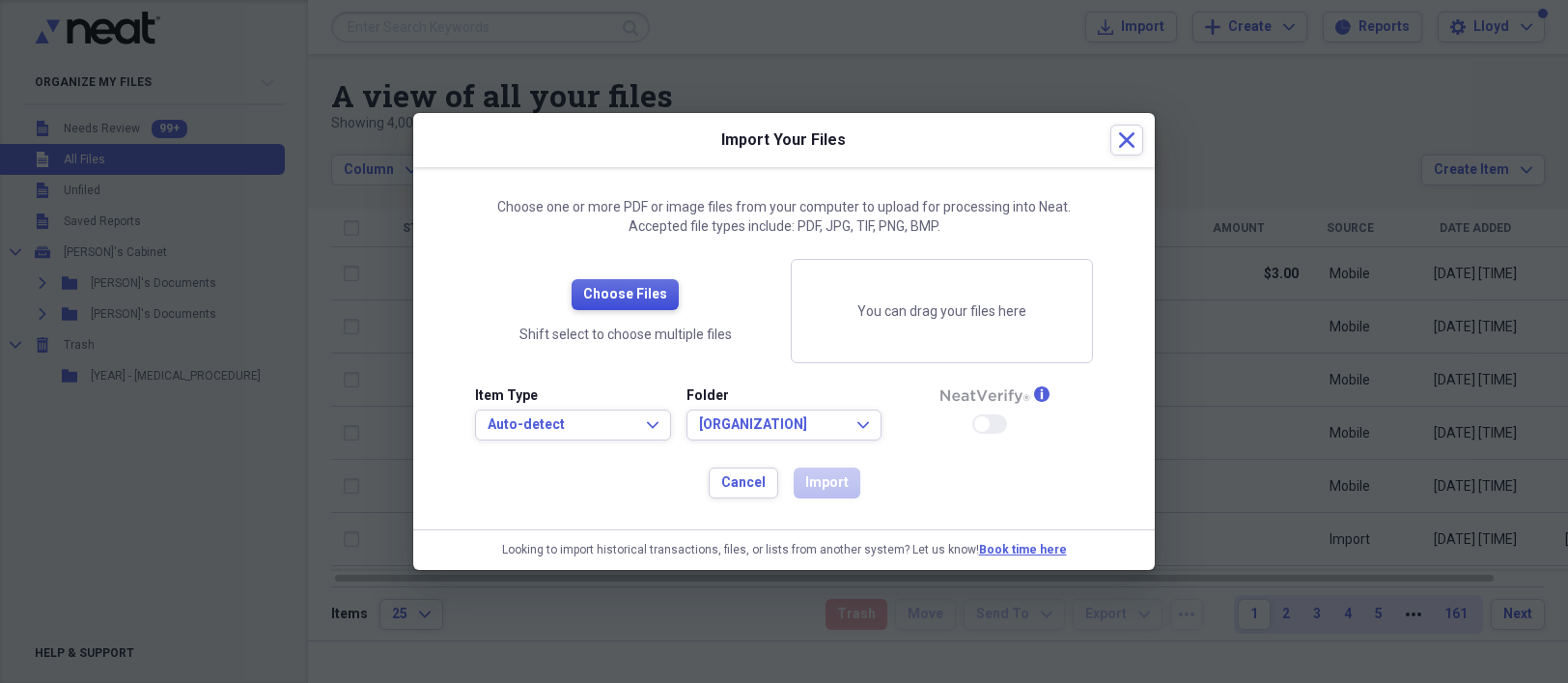 click on "Choose Files" at bounding box center (625, 295) 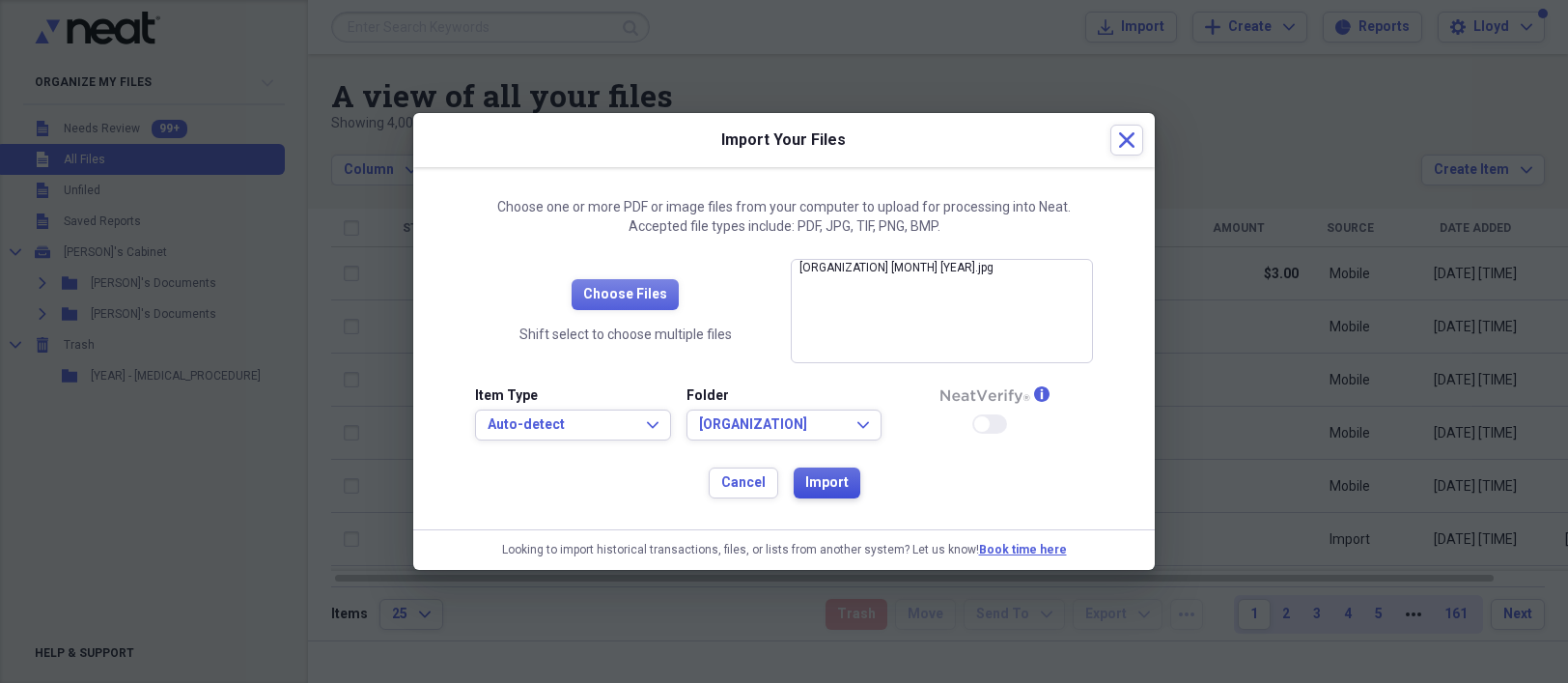 click on "Import" at bounding box center [826, 483] 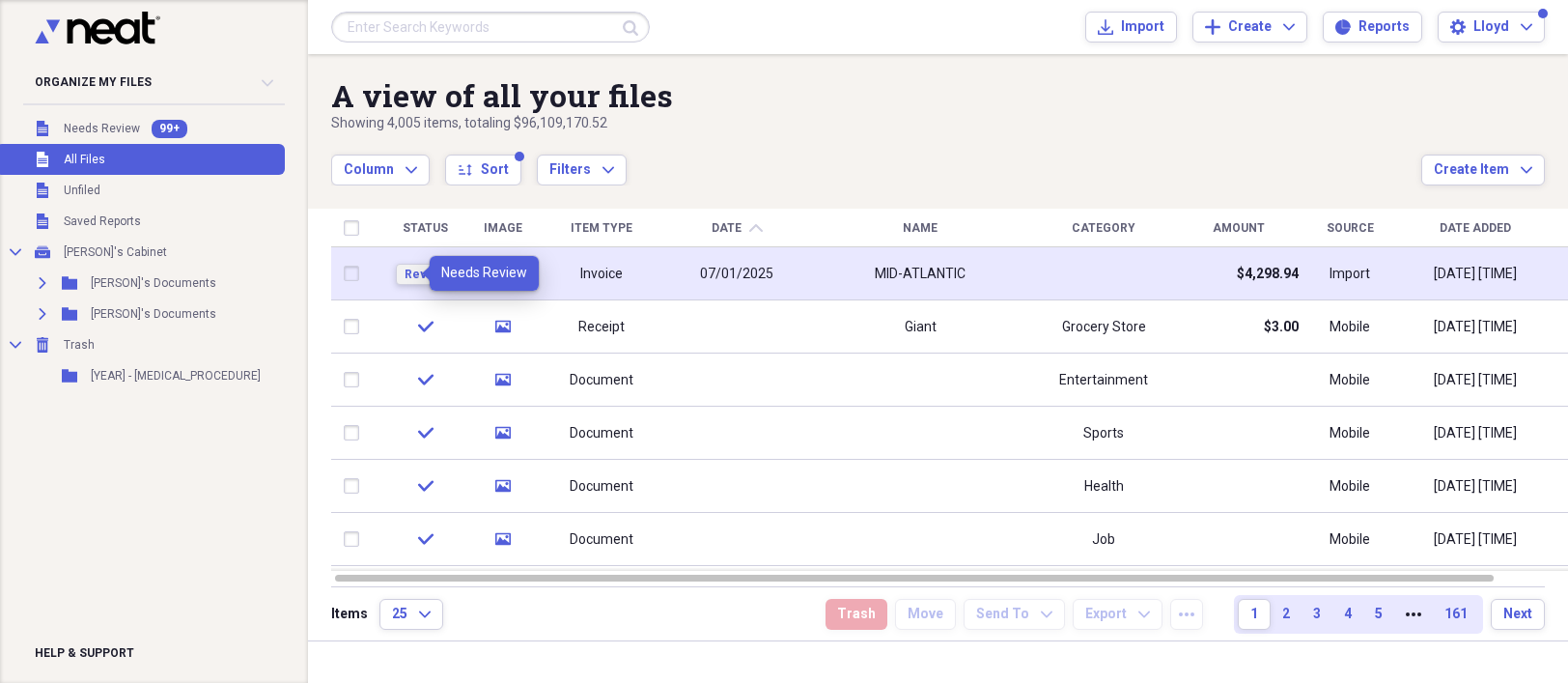 click on "Review" at bounding box center [425, 274] 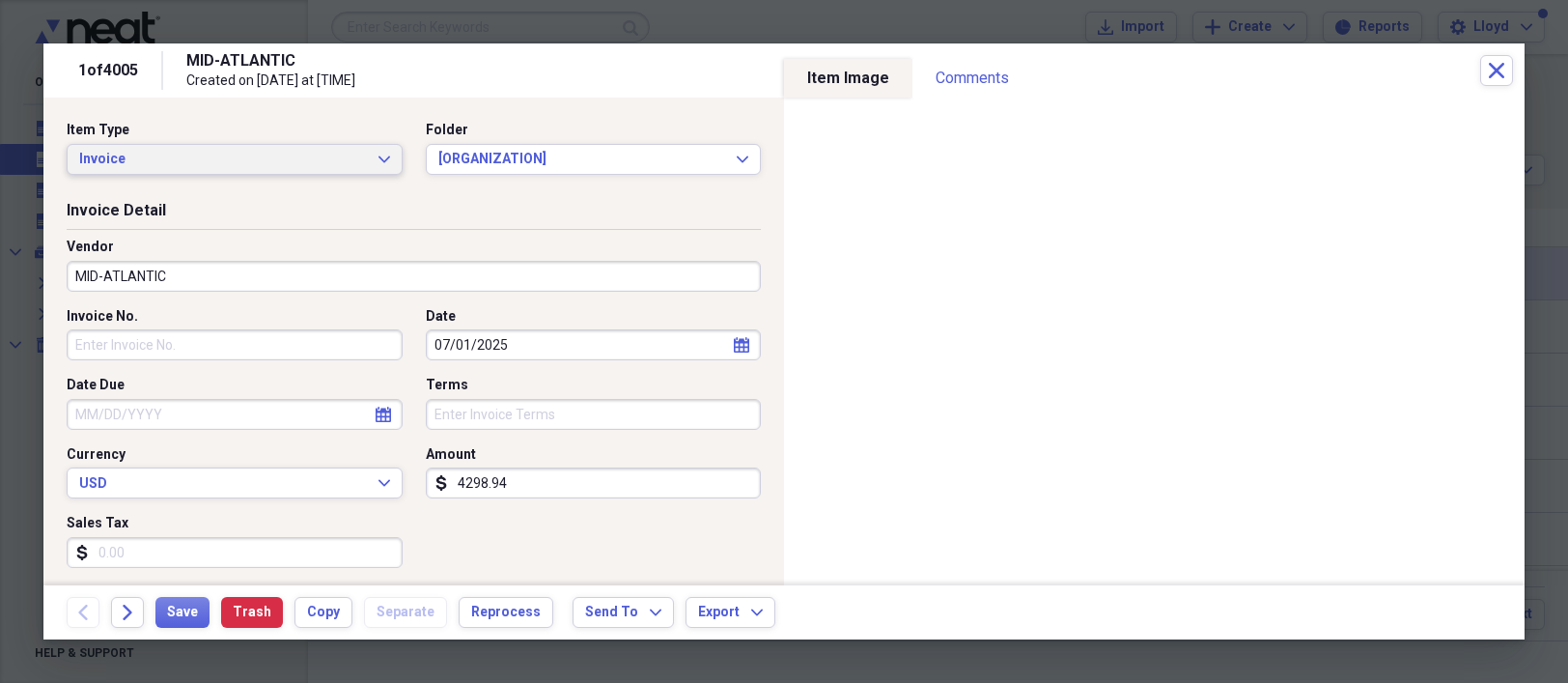 click on "Expand" 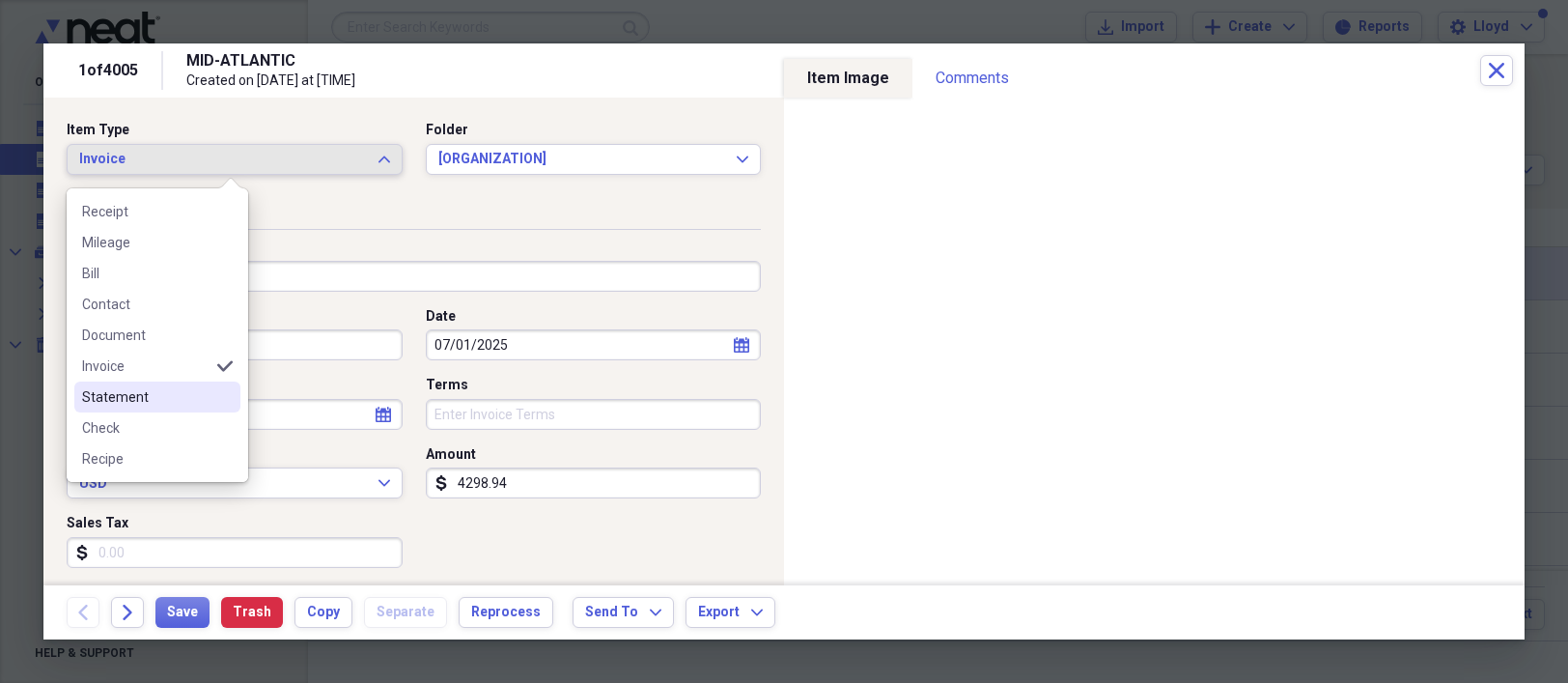 click on "Statement" at bounding box center (146, 397) 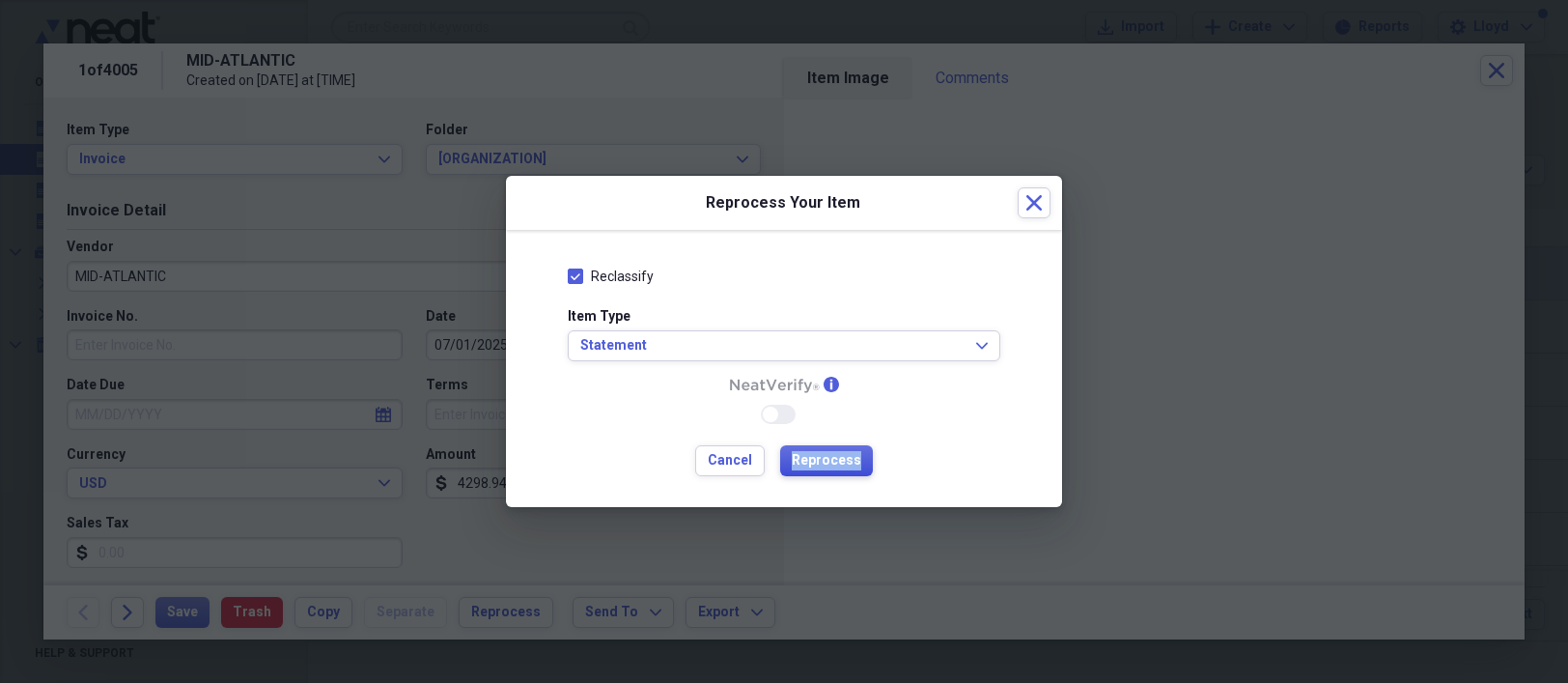 click on "Reprocess" at bounding box center (826, 461) 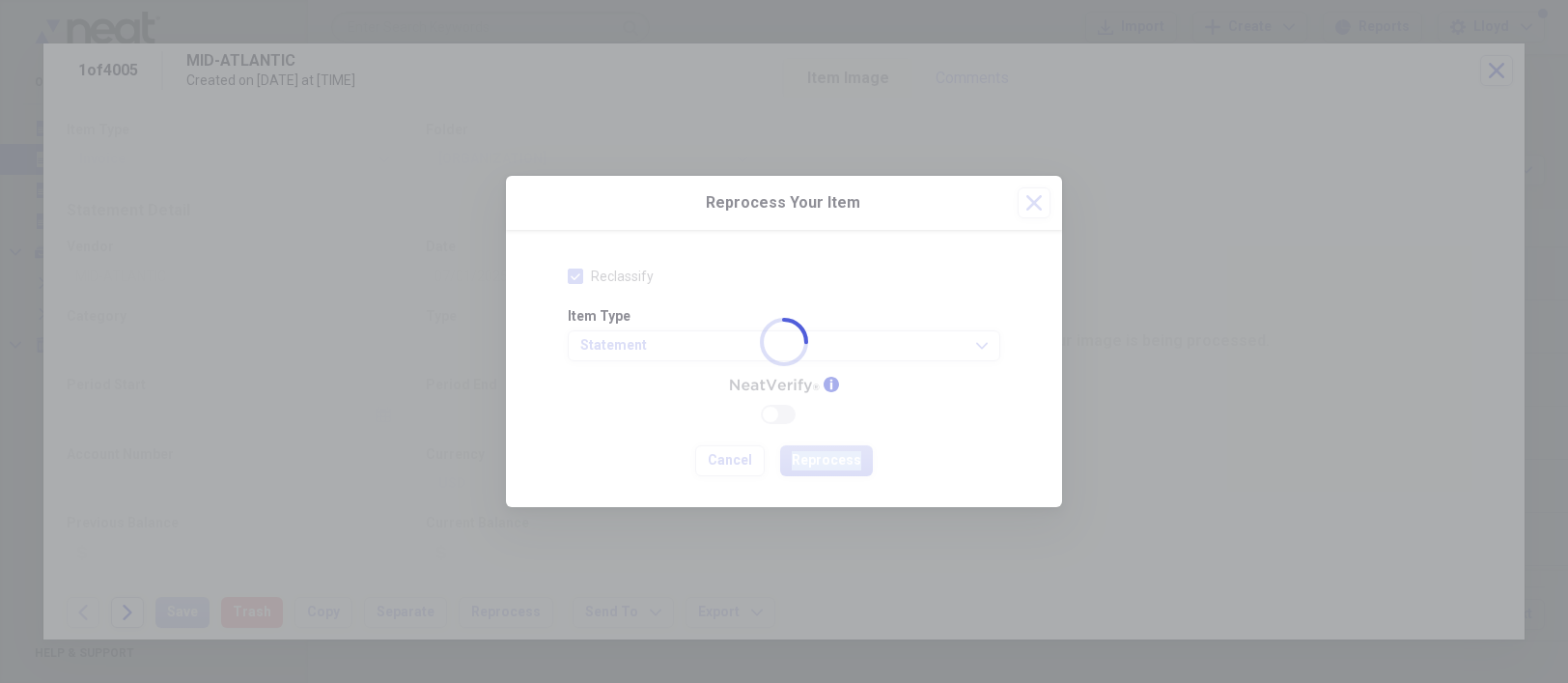 type on "4298.94" 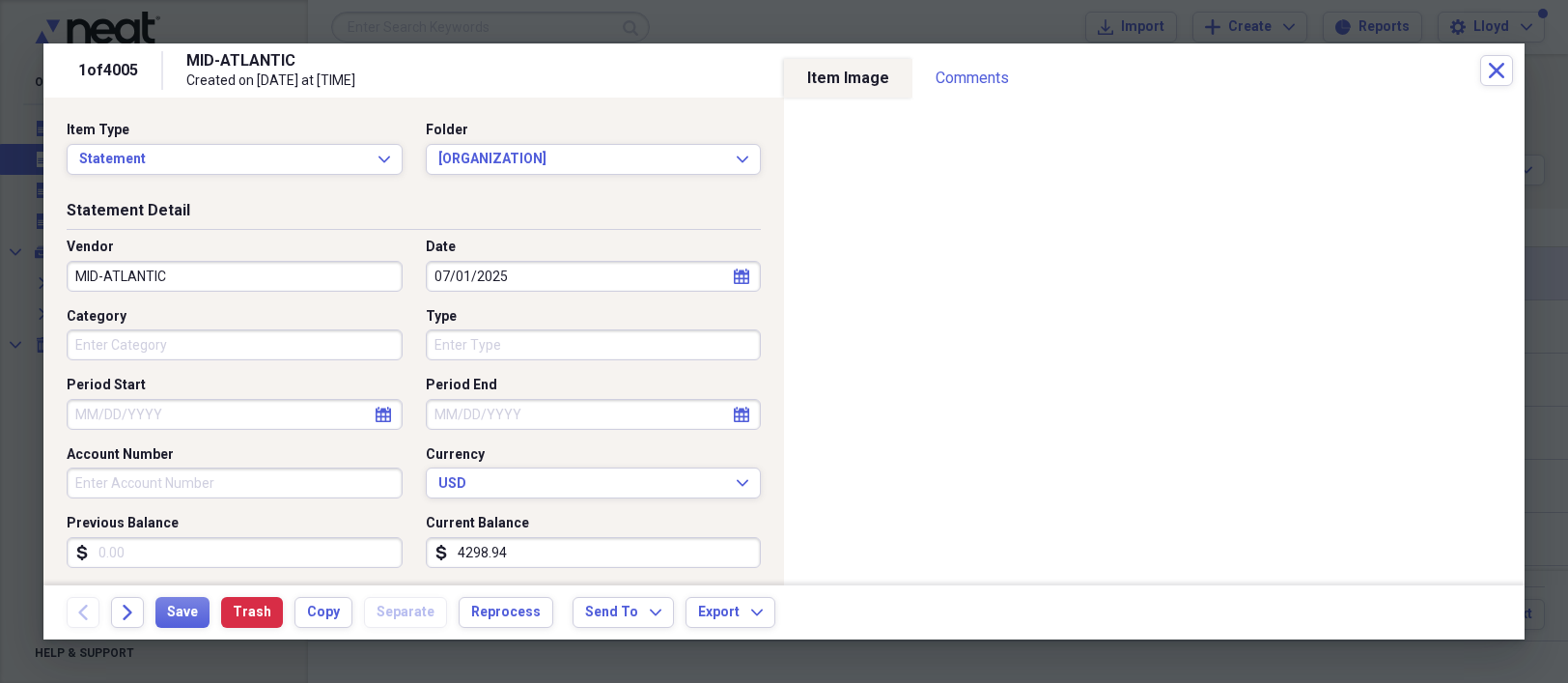 click 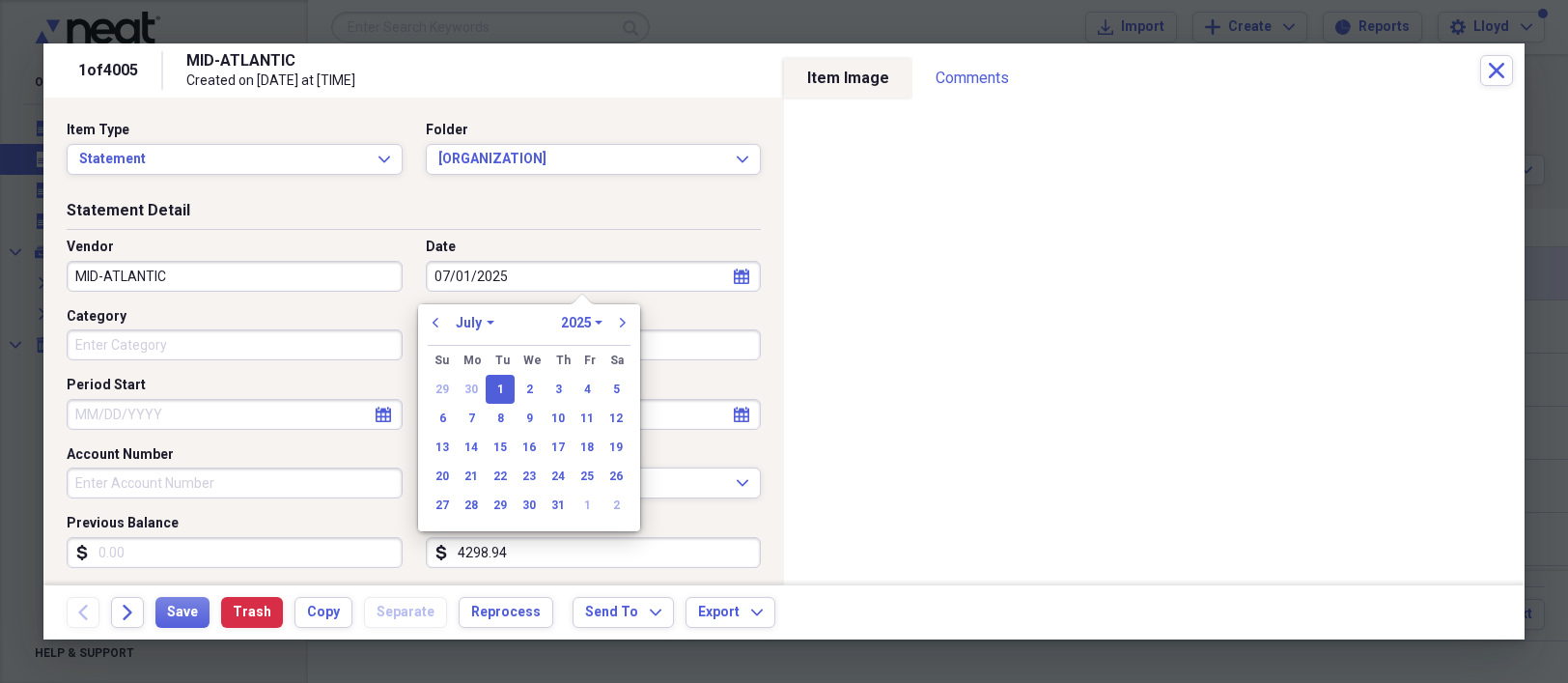 click on "31" at bounding box center (558, 505) 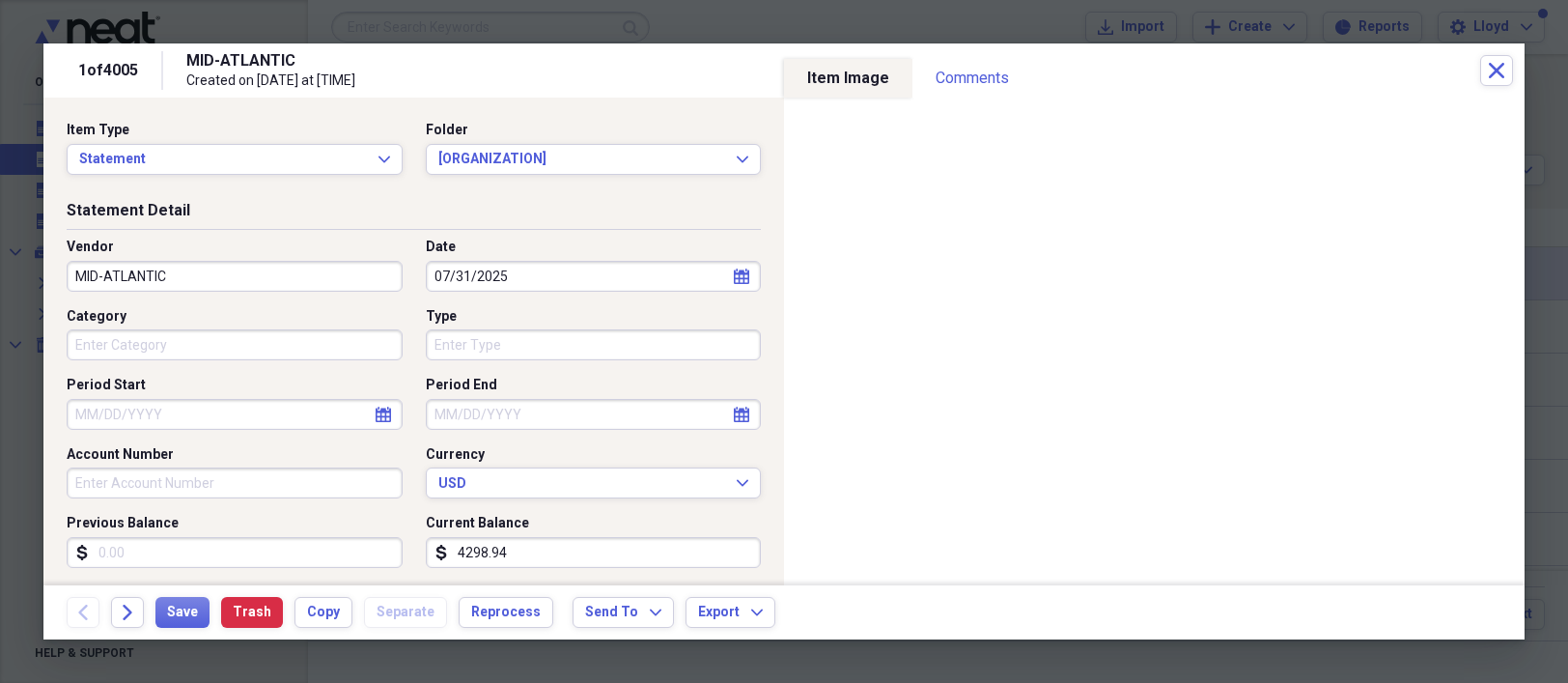 click 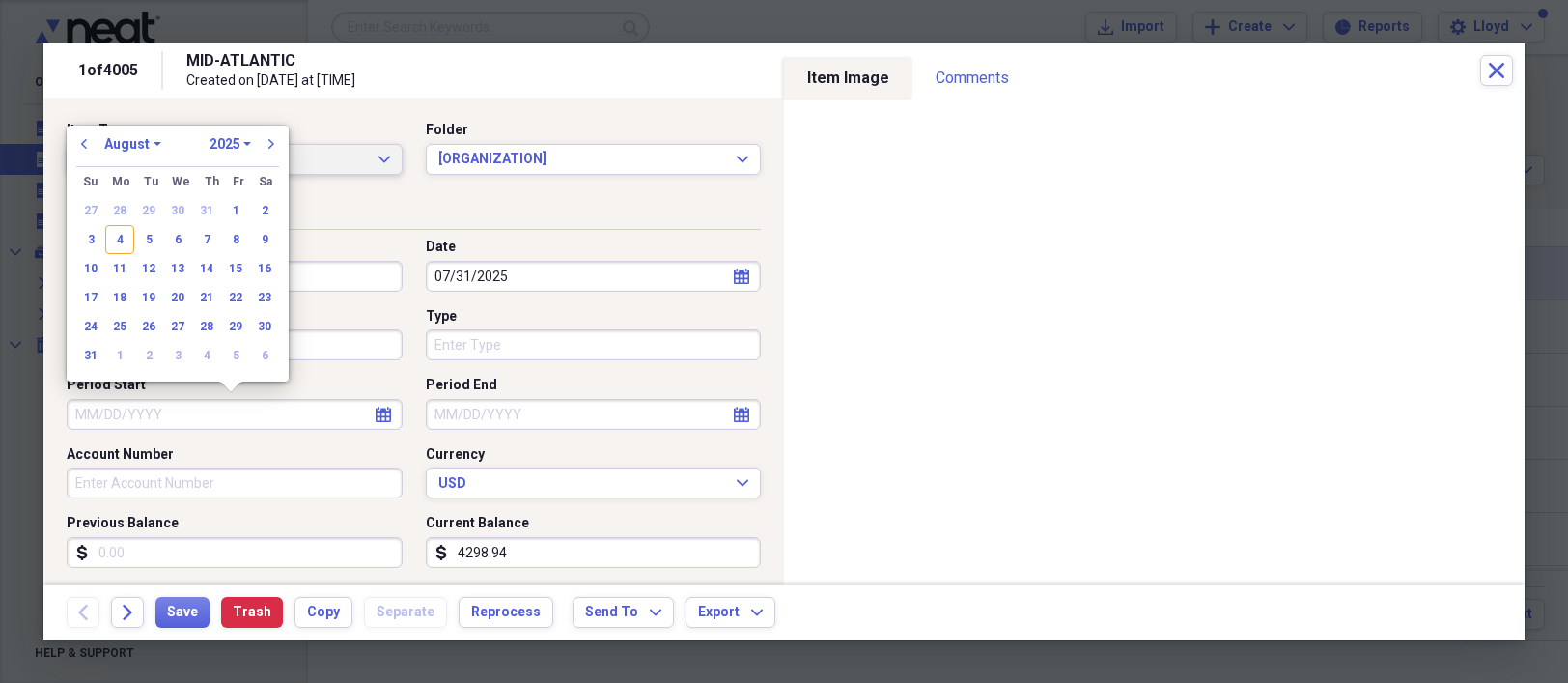 click on "previous" at bounding box center (84, 144) 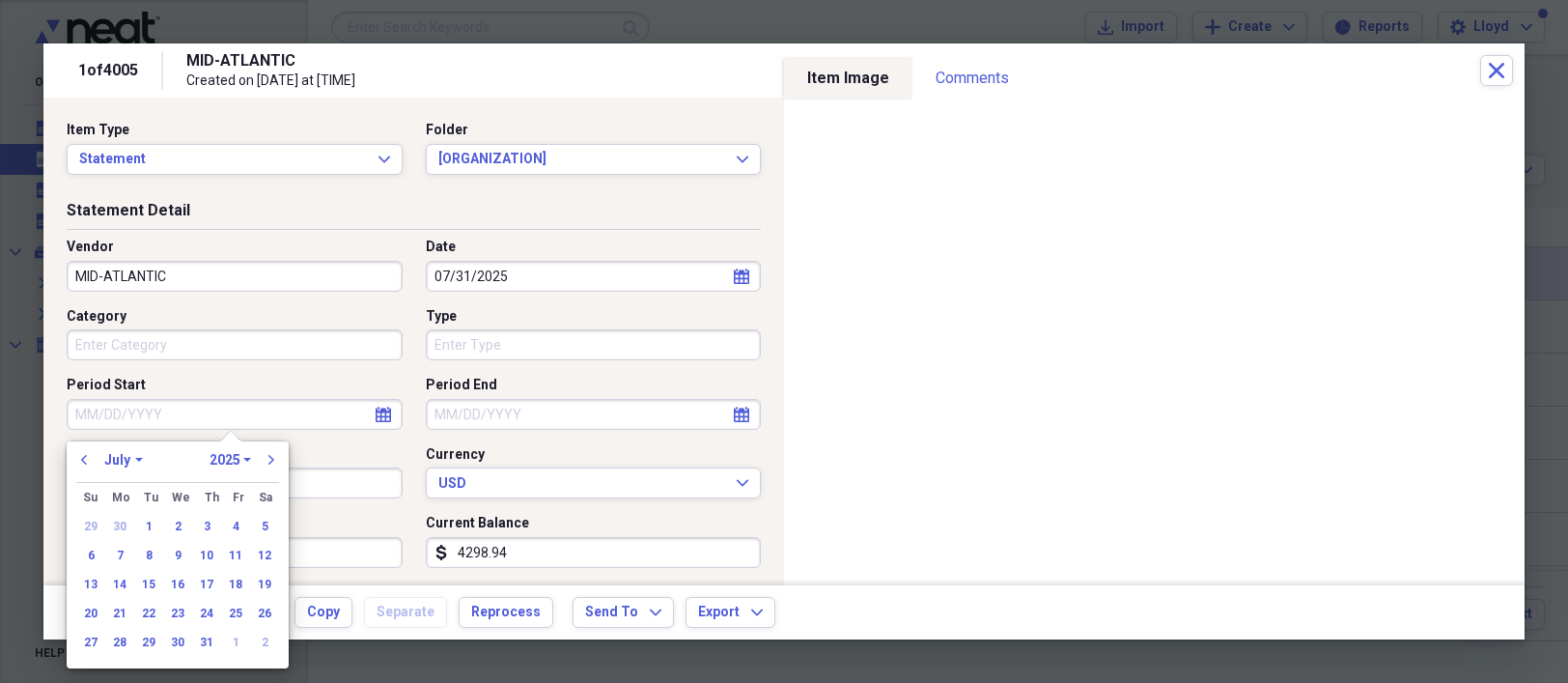 click on "1" at bounding box center [149, 526] 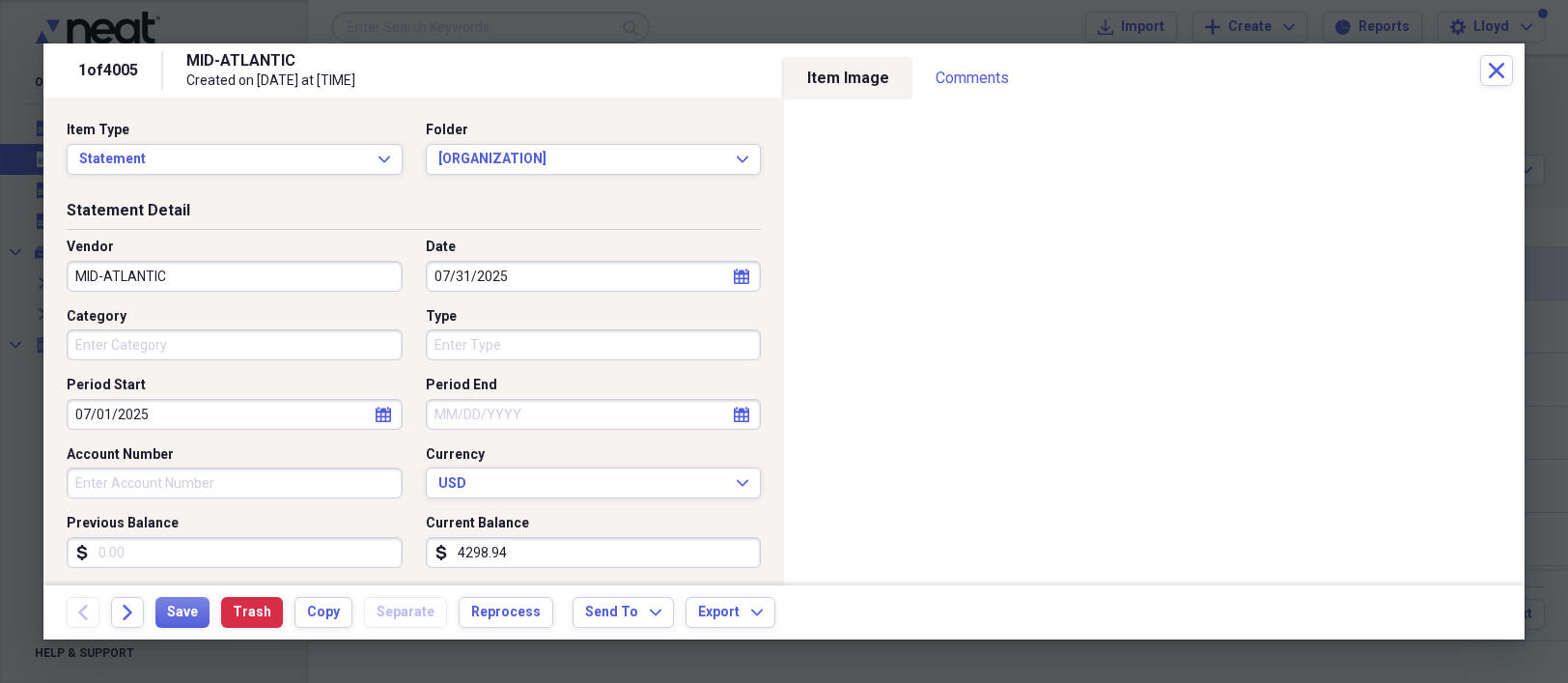 click on "calendar" 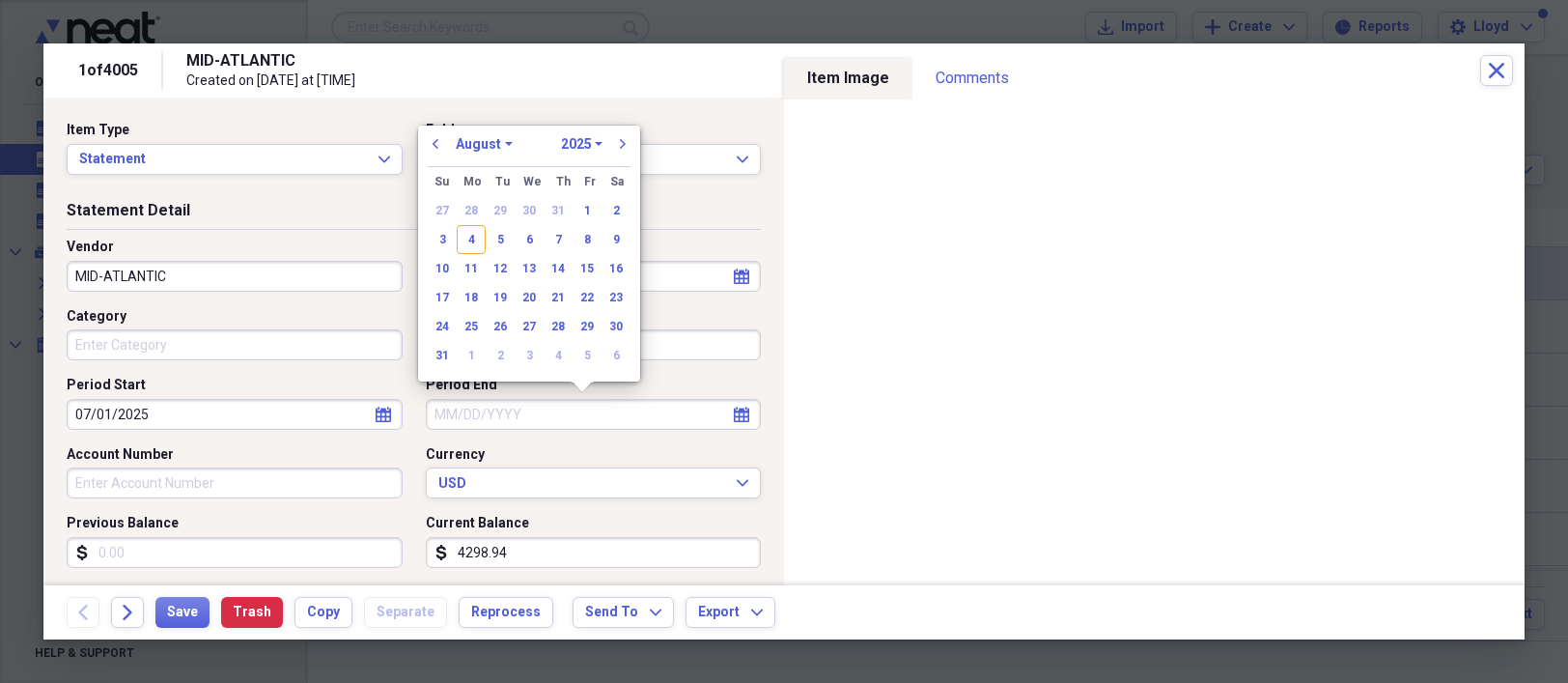 click on "31" at bounding box center (442, 356) 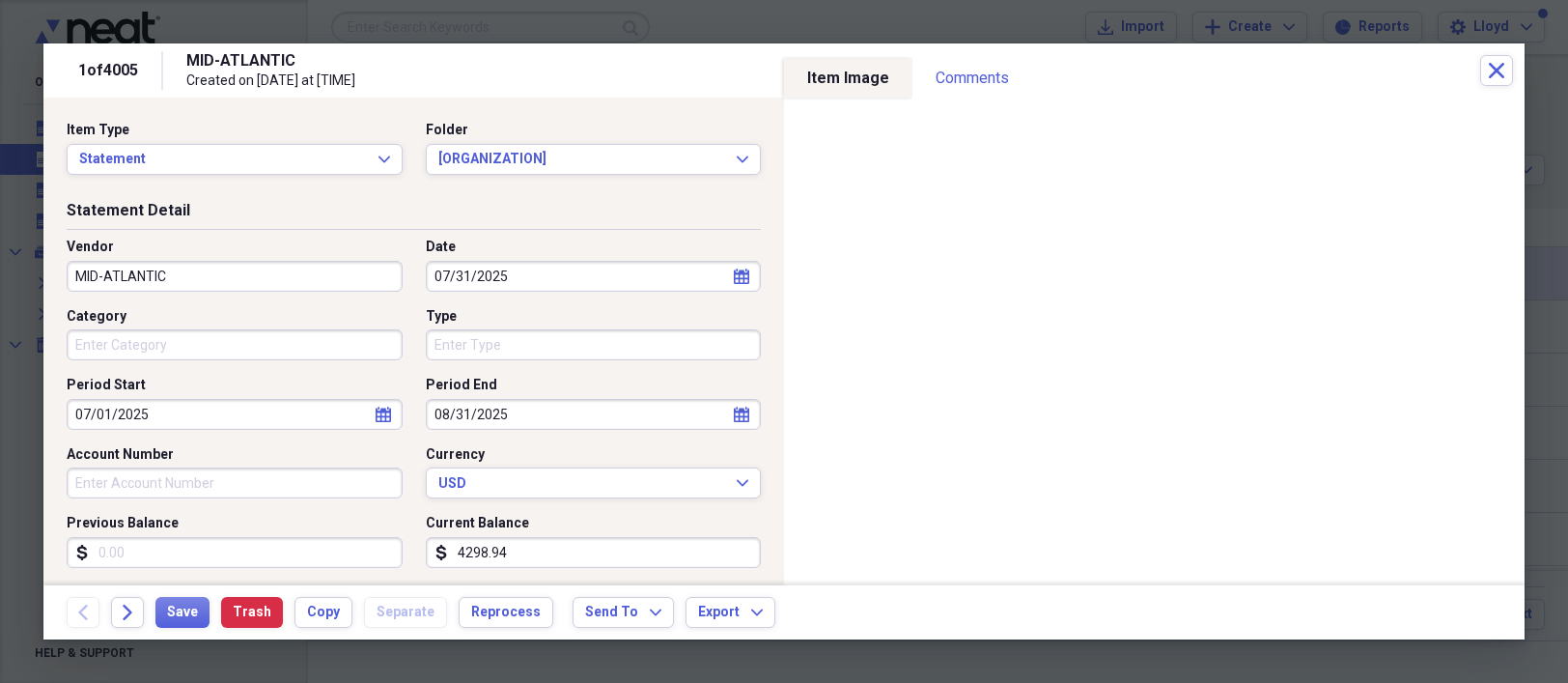 click 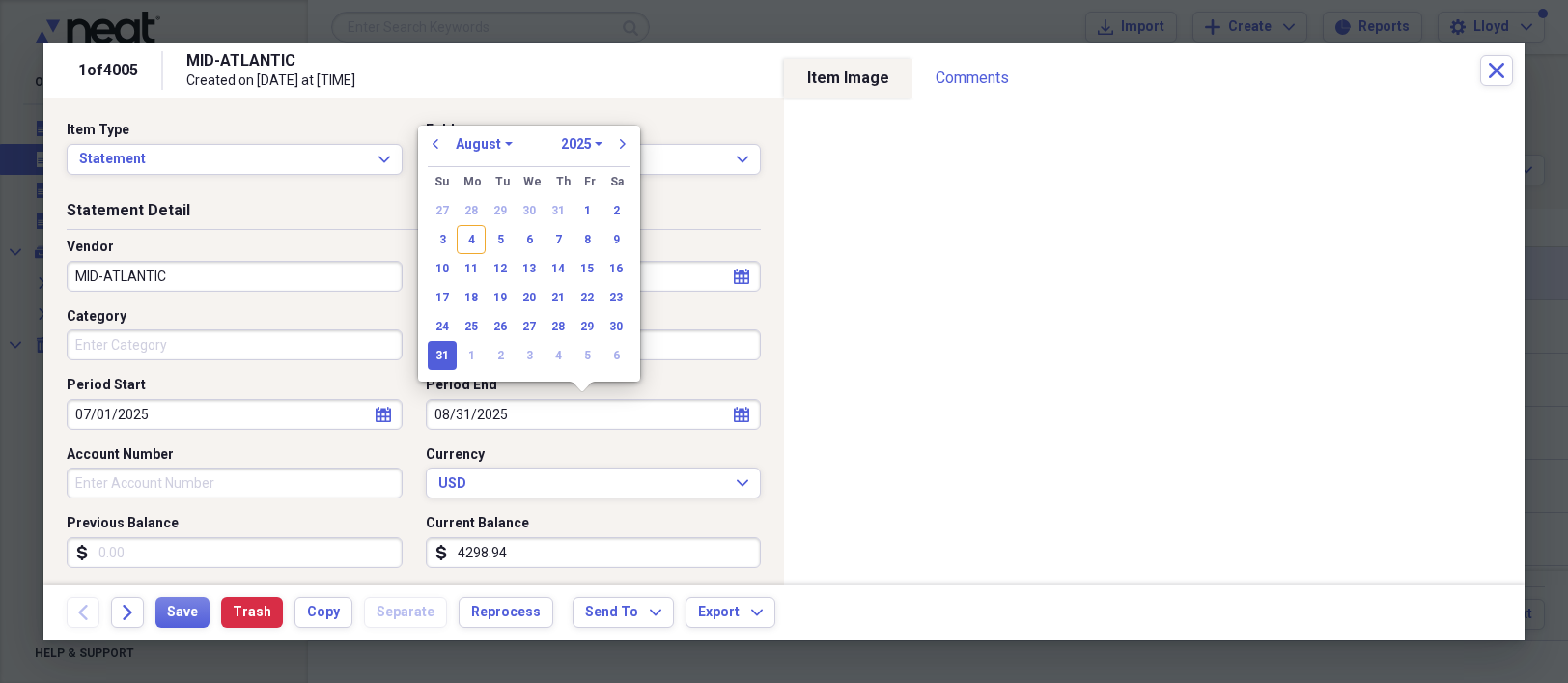 click on "previous" at bounding box center (435, 144) 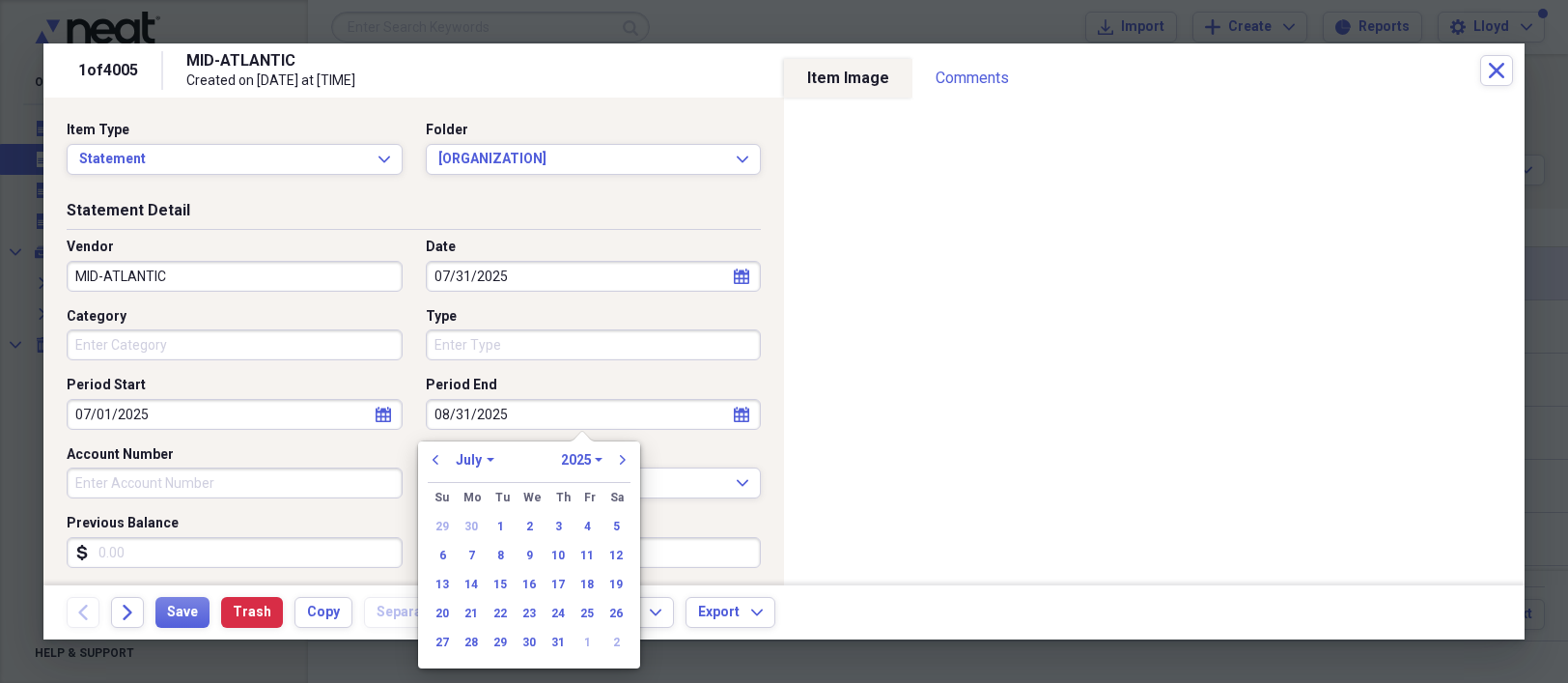 click on "previous January February March April May June July August September October November December 1970 1971 1972 1973 1974 1975 1976 1977 1978 1979 1980 1981 1982 1983 1984 1985 1986 1987 1988 1989 1990 1991 1992 1993 1994 1995 1996 1997 1998 1999 2000 2001 2002 2003 2004 2005 2006 2007 2008 2009 2010 2011 2012 2013 2014 2015 2016 2017 2018 2019 2020 2021 2022 2023 2024 2025 2026 2027 2028 2029 2030 2031 2032 2033 2034 2035 next" at bounding box center (529, 466) 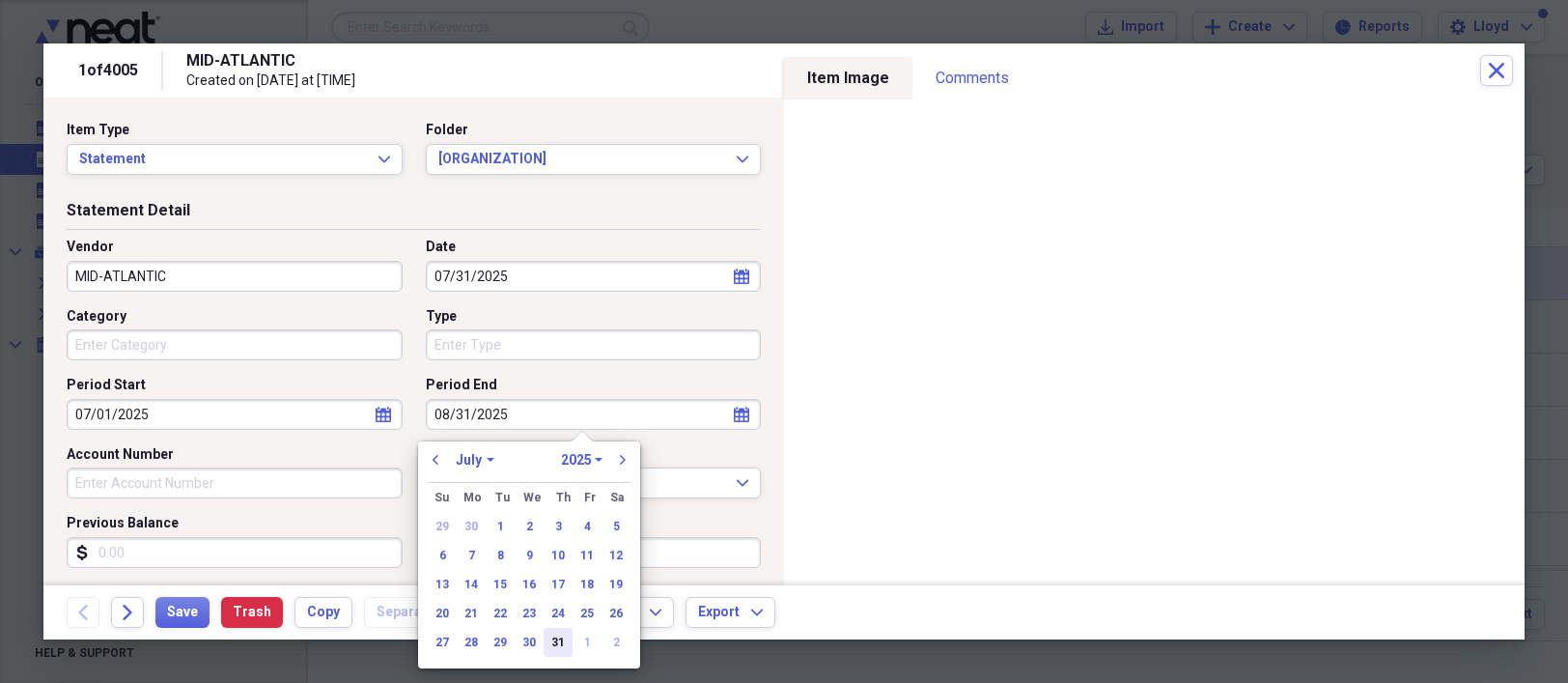 click on "31" at bounding box center [558, 642] 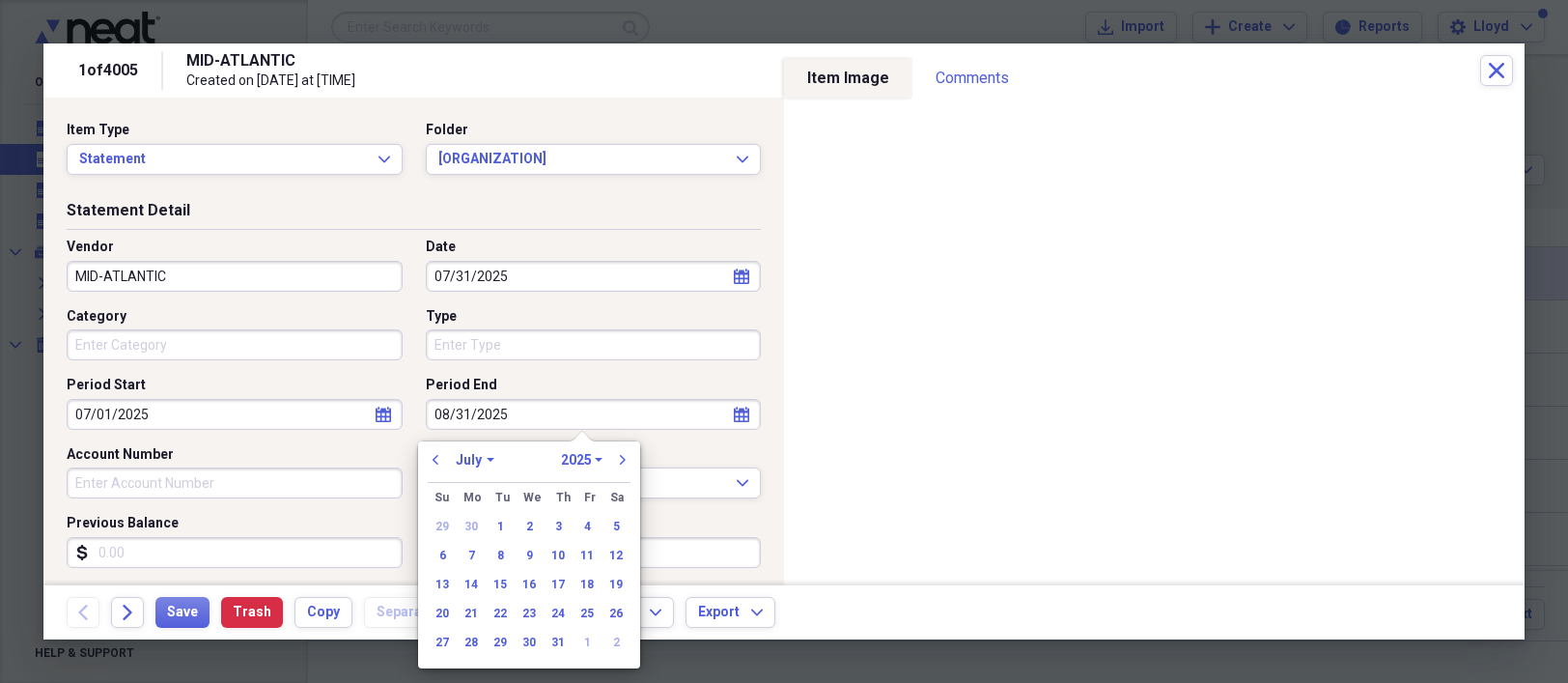 type on "07/31/2025" 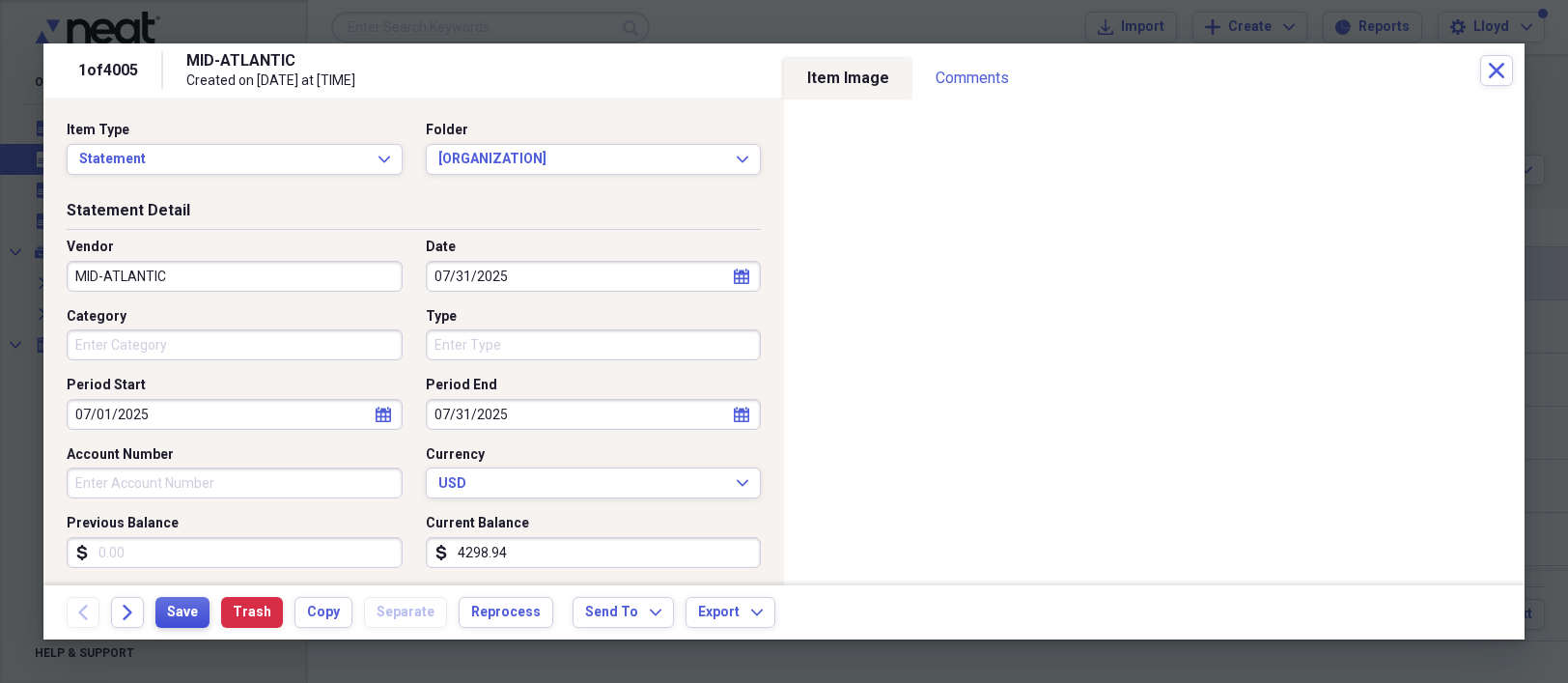 click on "Save" at bounding box center [182, 612] 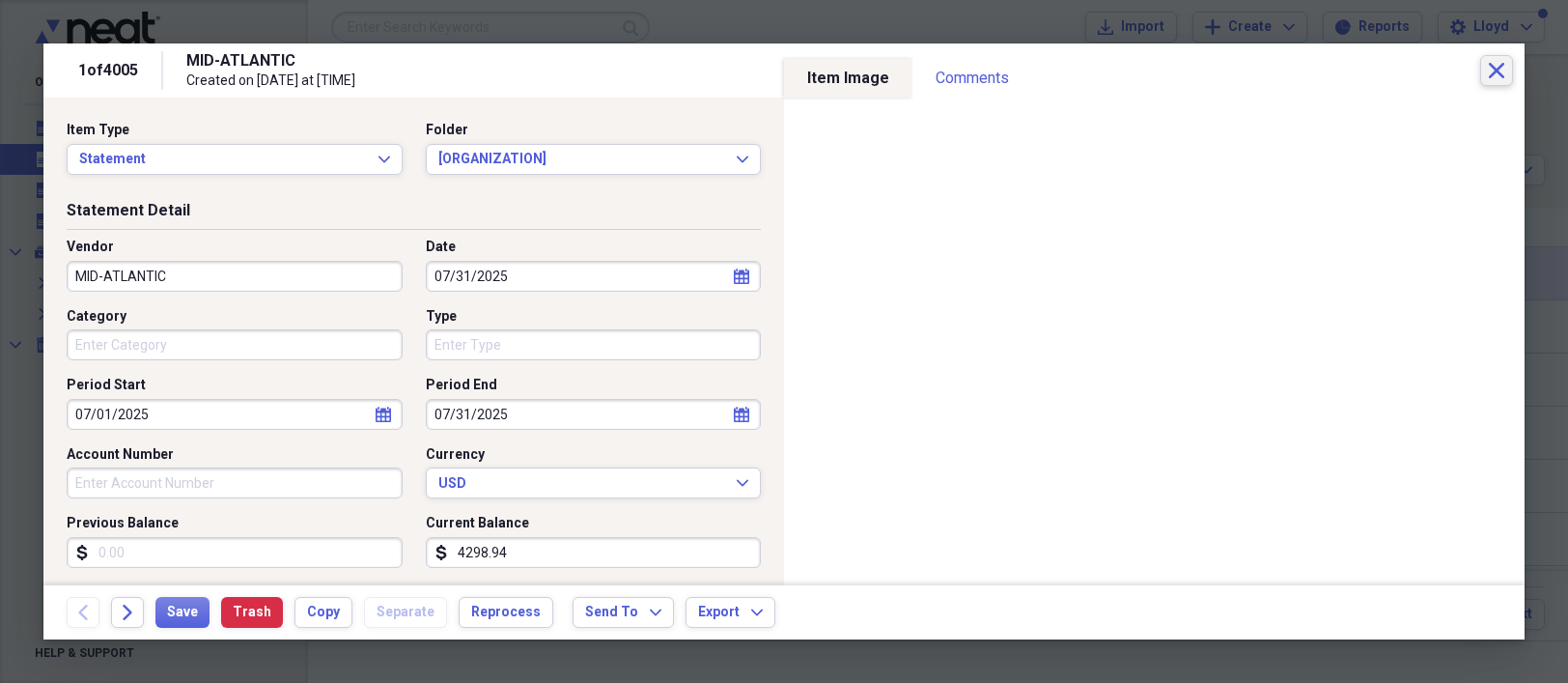 click on "Close" 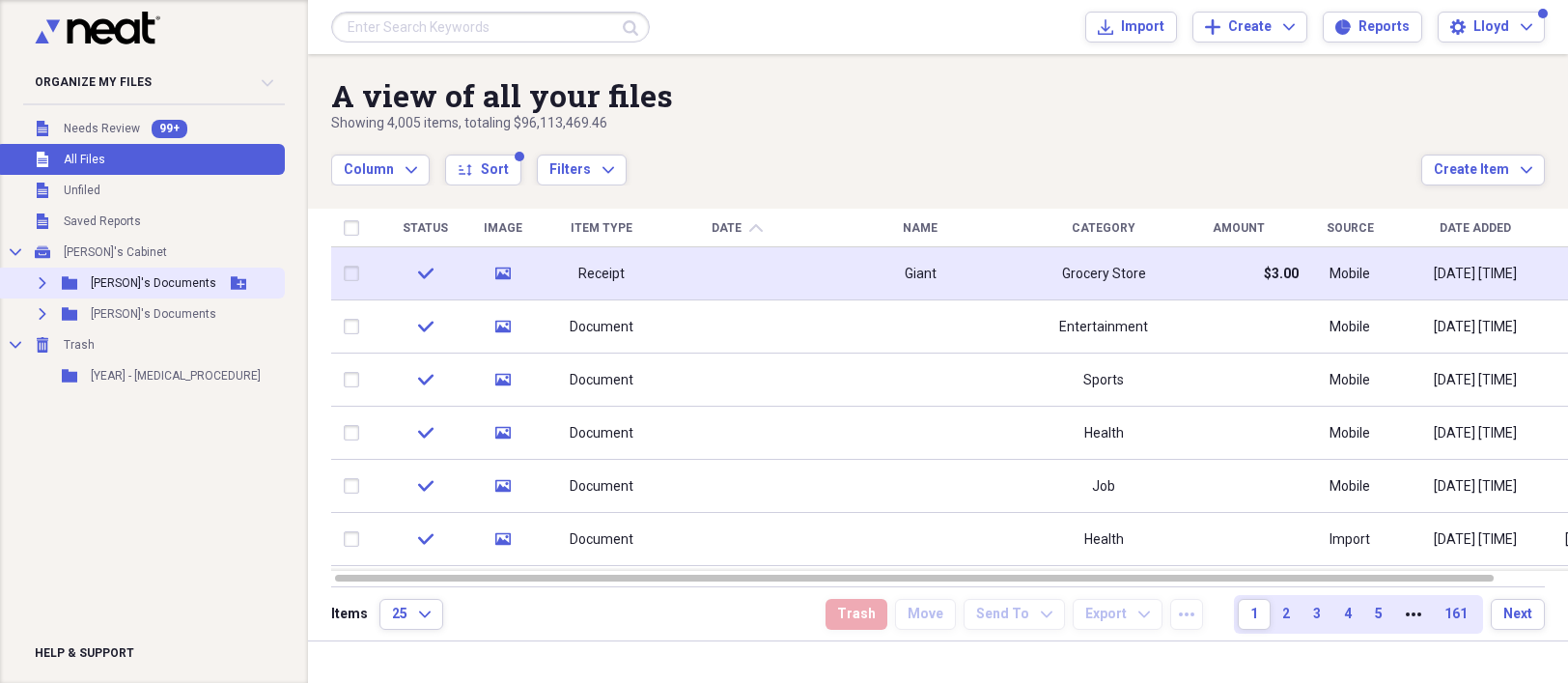 click 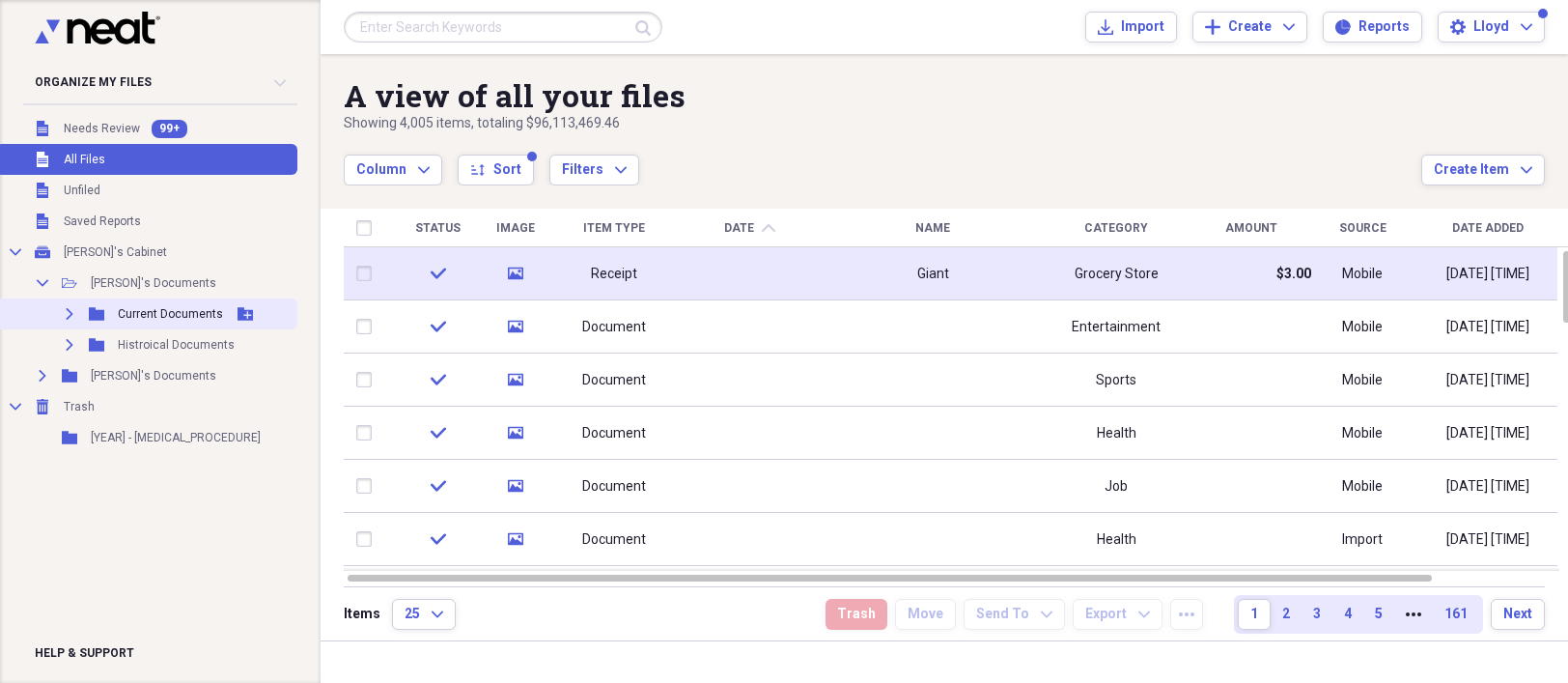 click on "Current Documents" at bounding box center [170, 314] 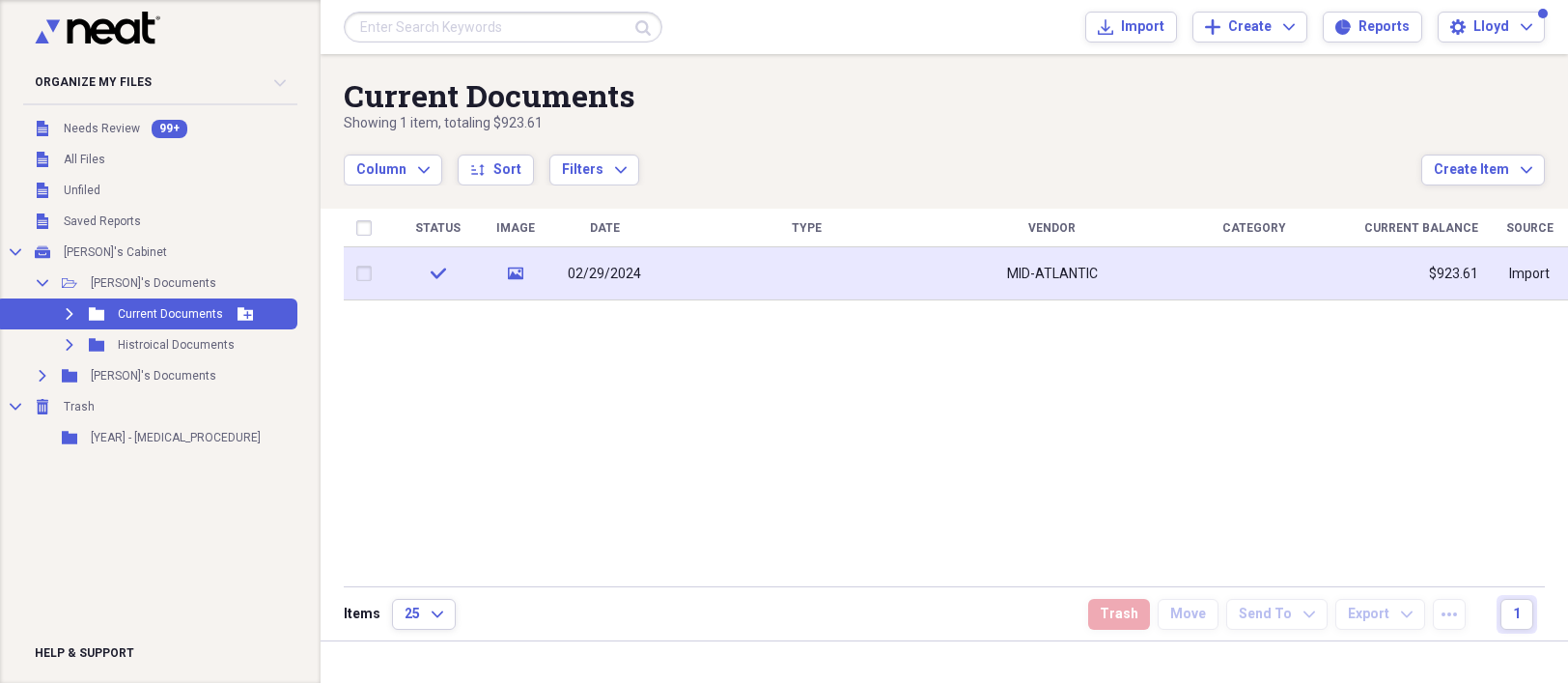 click 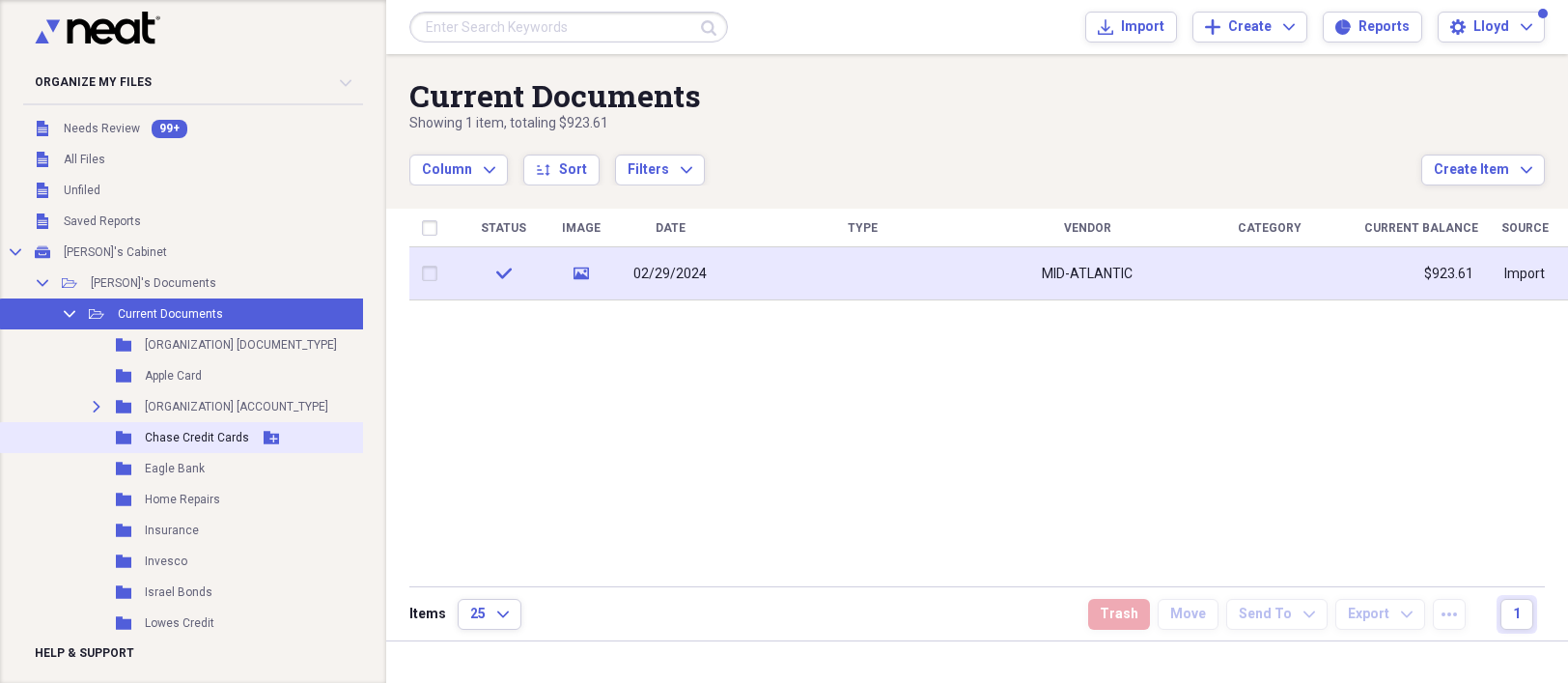 click on "Chase Credit Cards" at bounding box center (197, 438) 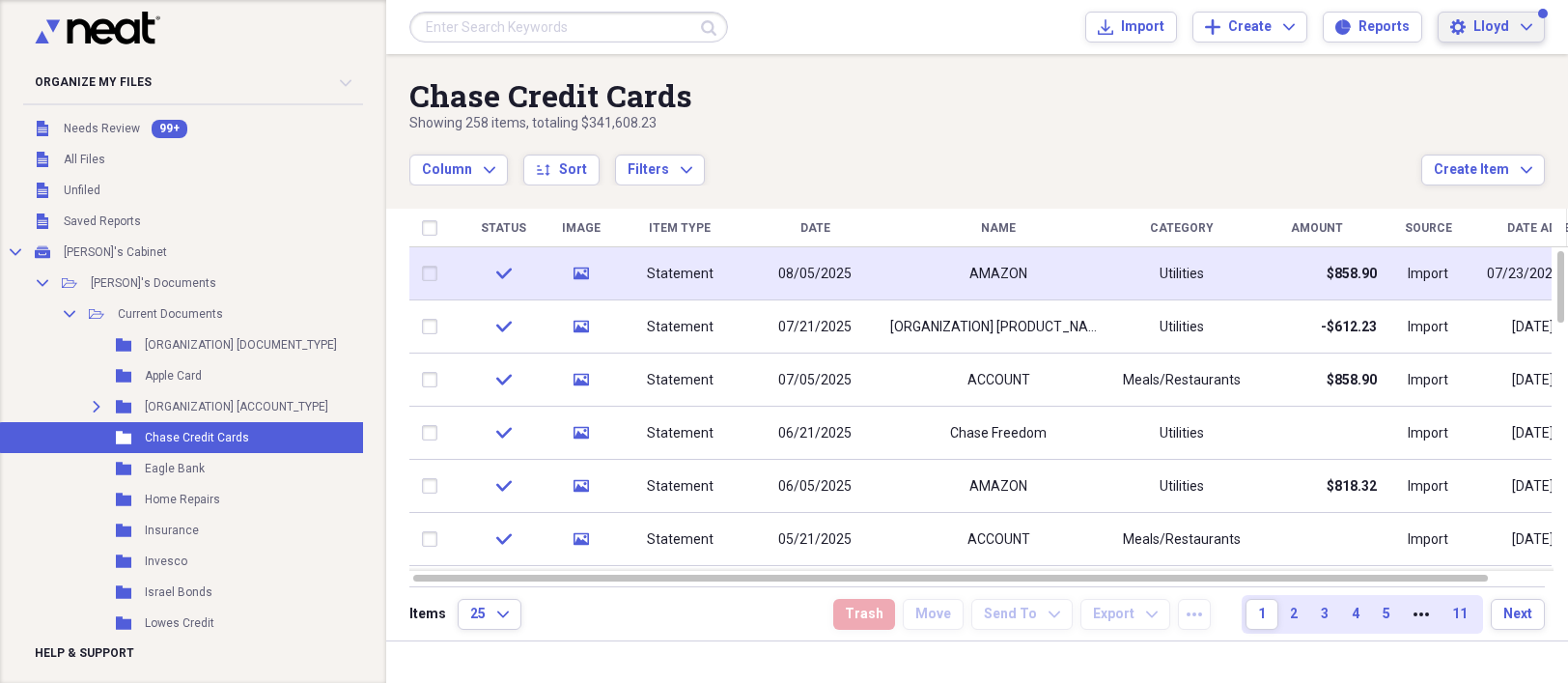 click on "Expand" 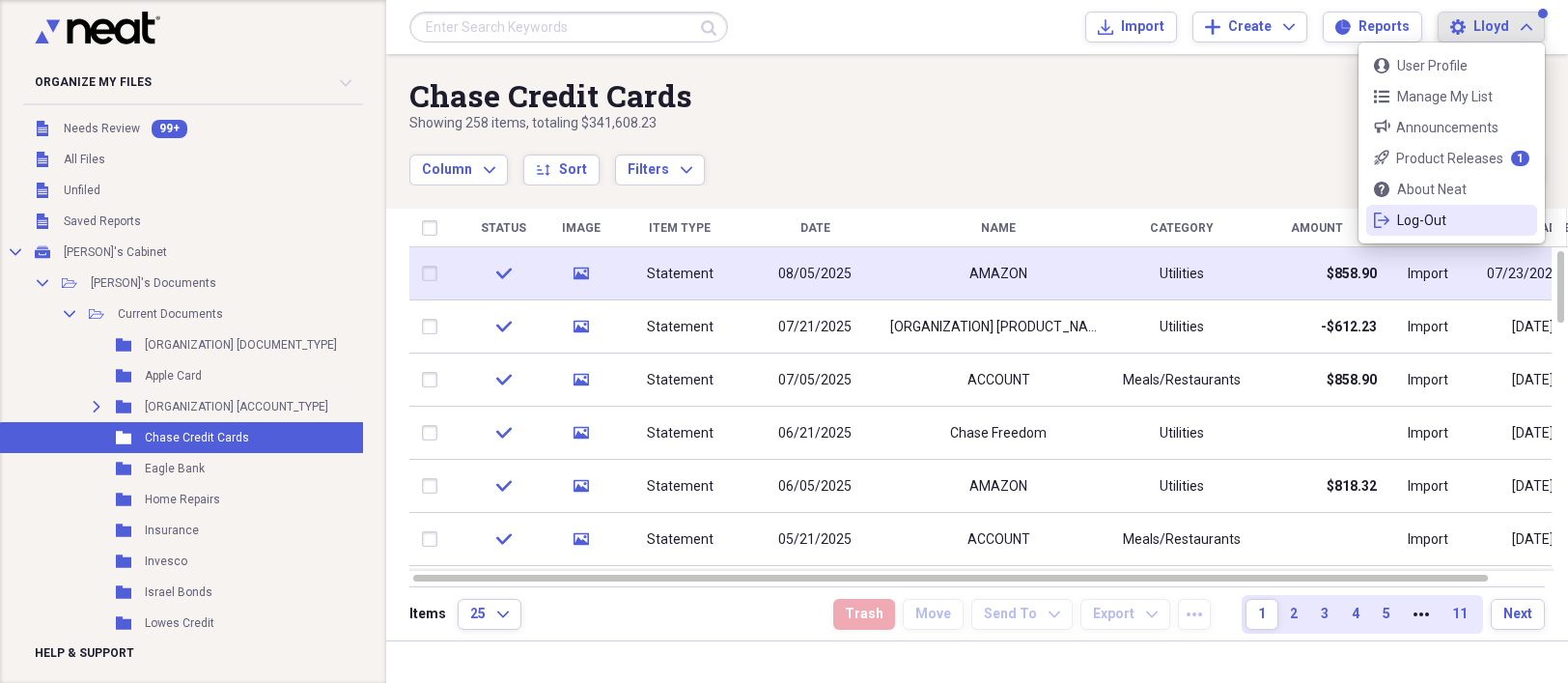 click on "Log-Out" at bounding box center (1451, 220) 